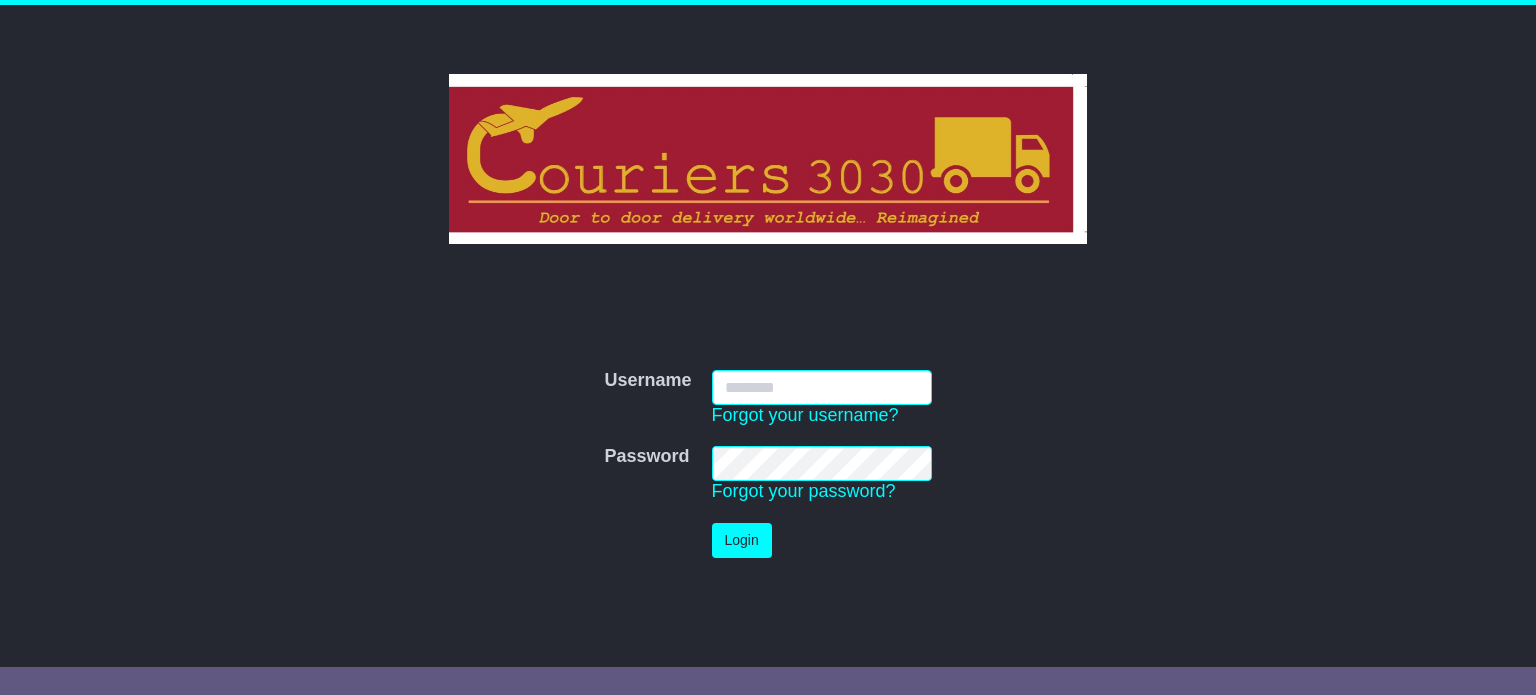 scroll, scrollTop: 0, scrollLeft: 0, axis: both 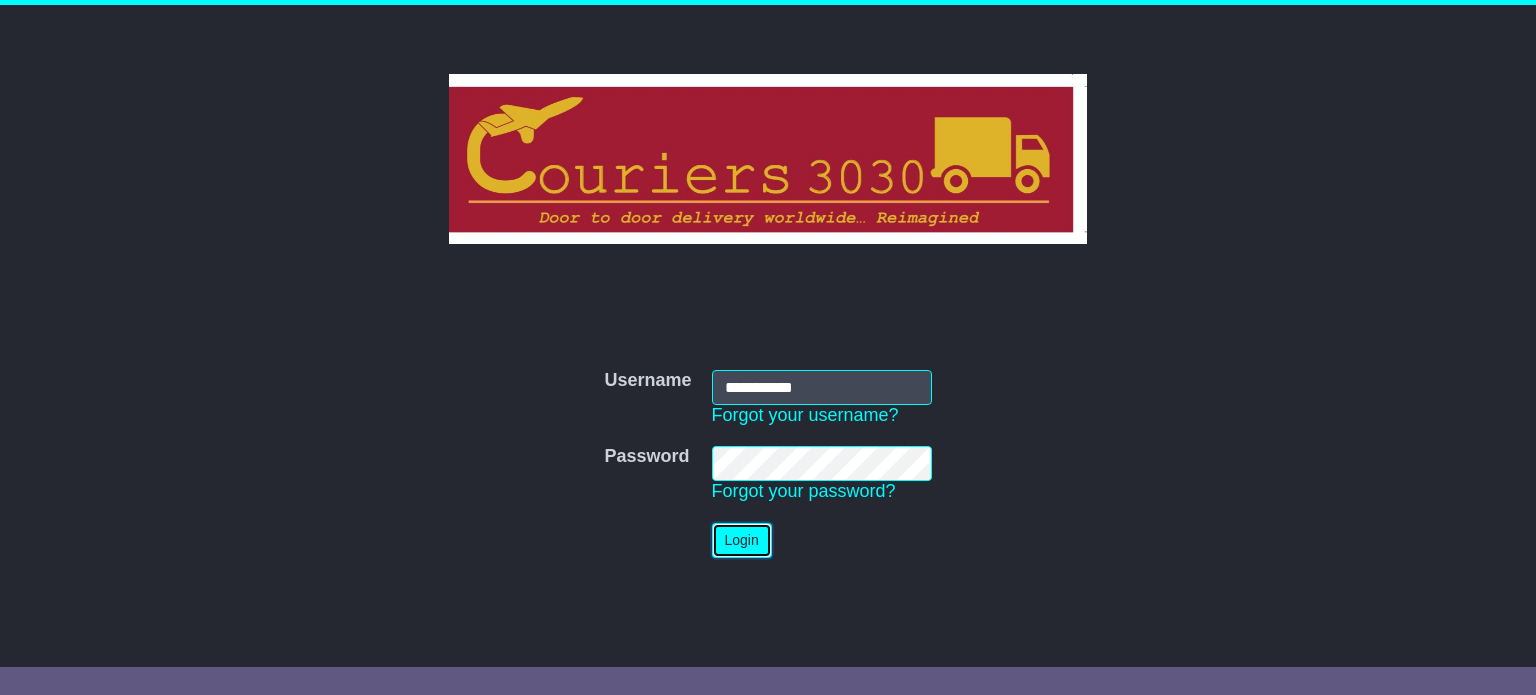 click on "Login" at bounding box center [742, 540] 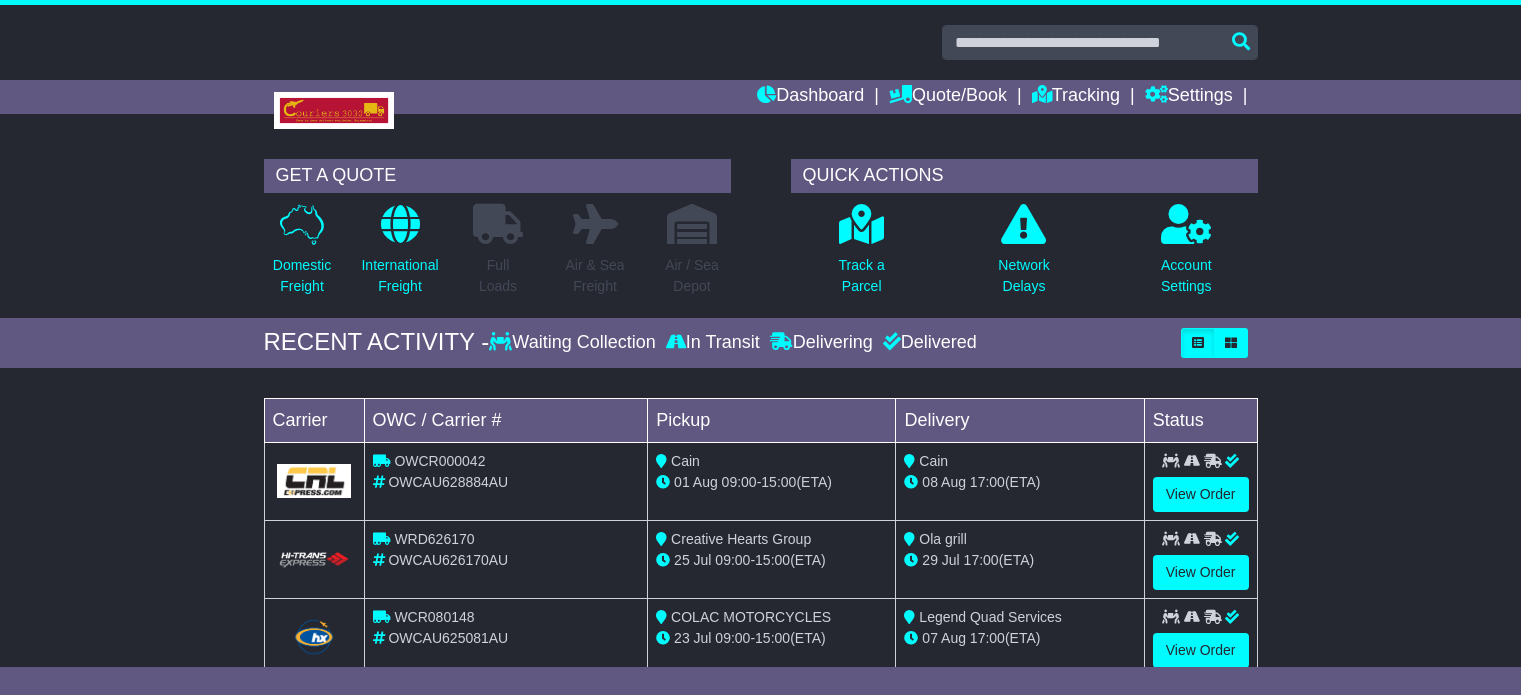 scroll, scrollTop: 0, scrollLeft: 0, axis: both 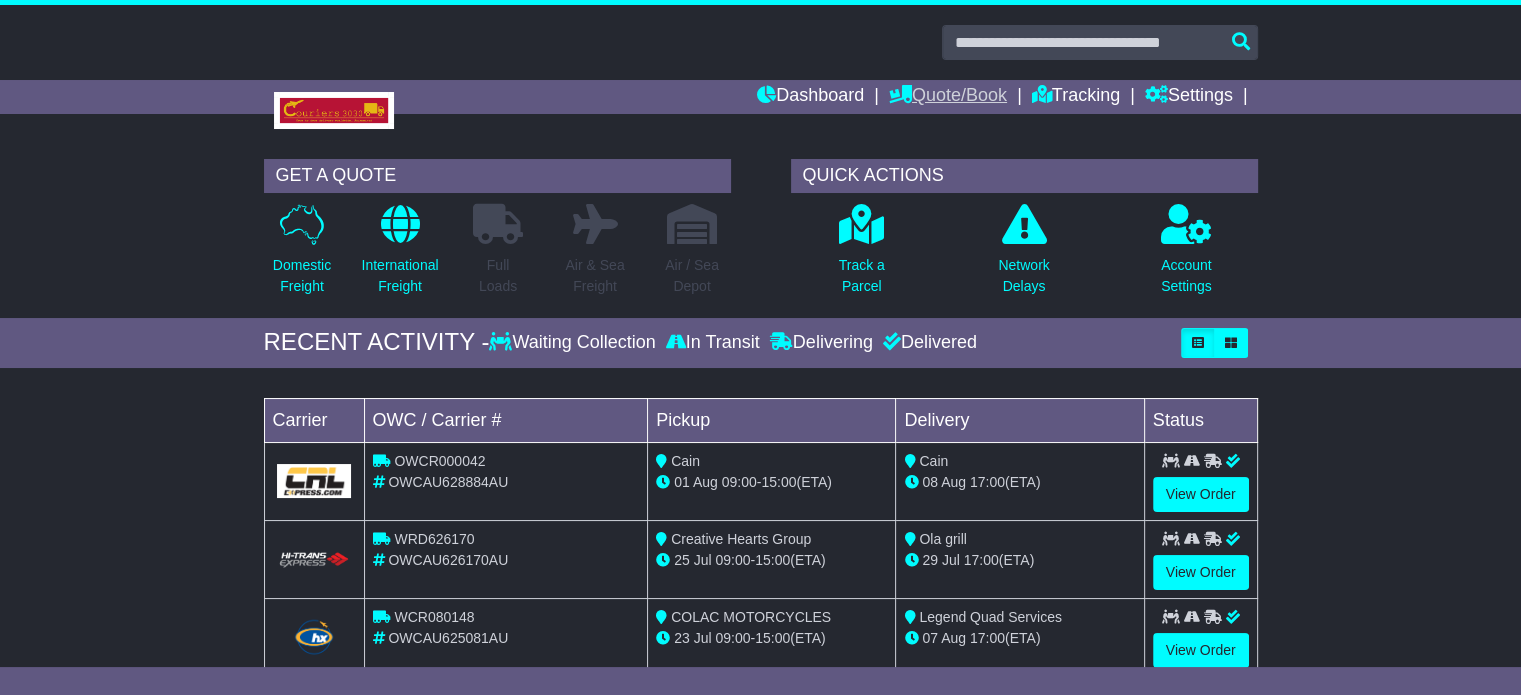 click on "Quote/Book" at bounding box center (948, 97) 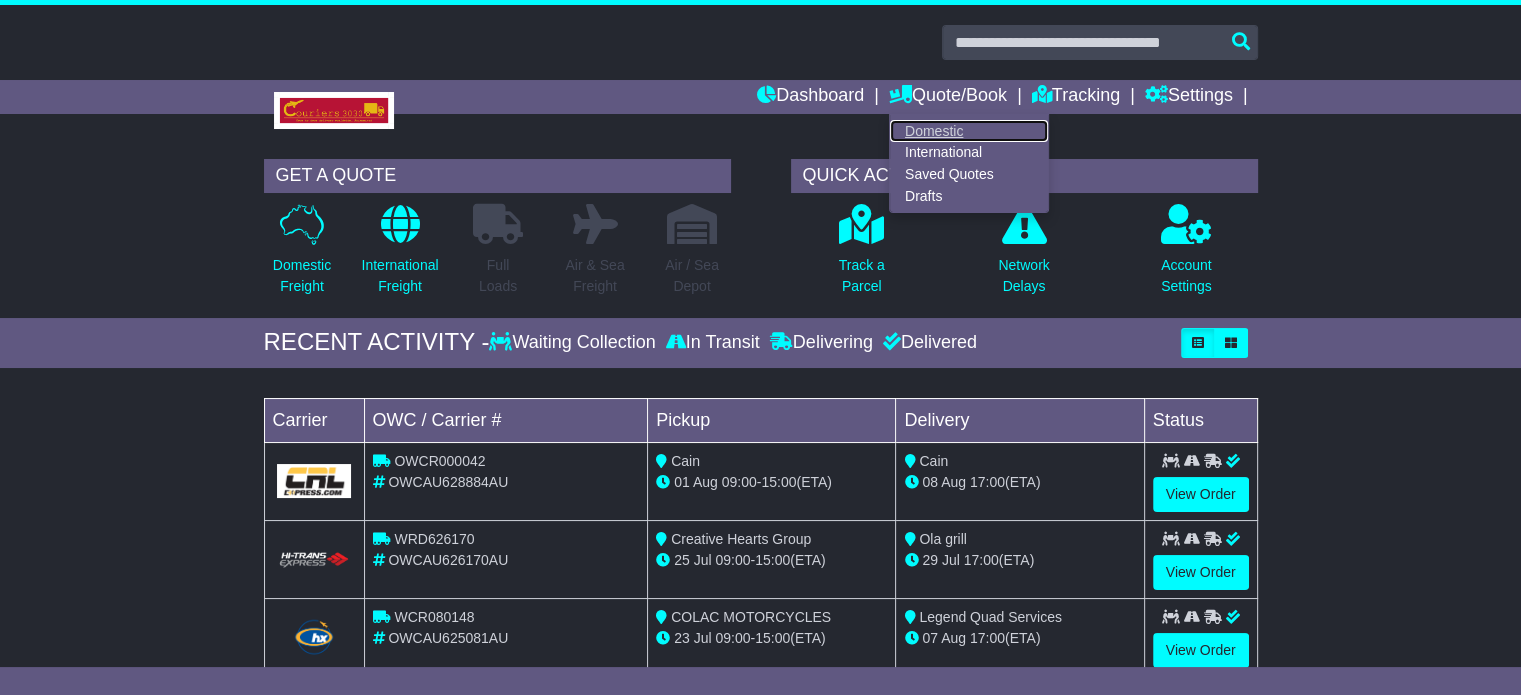 click on "Domestic" at bounding box center [969, 131] 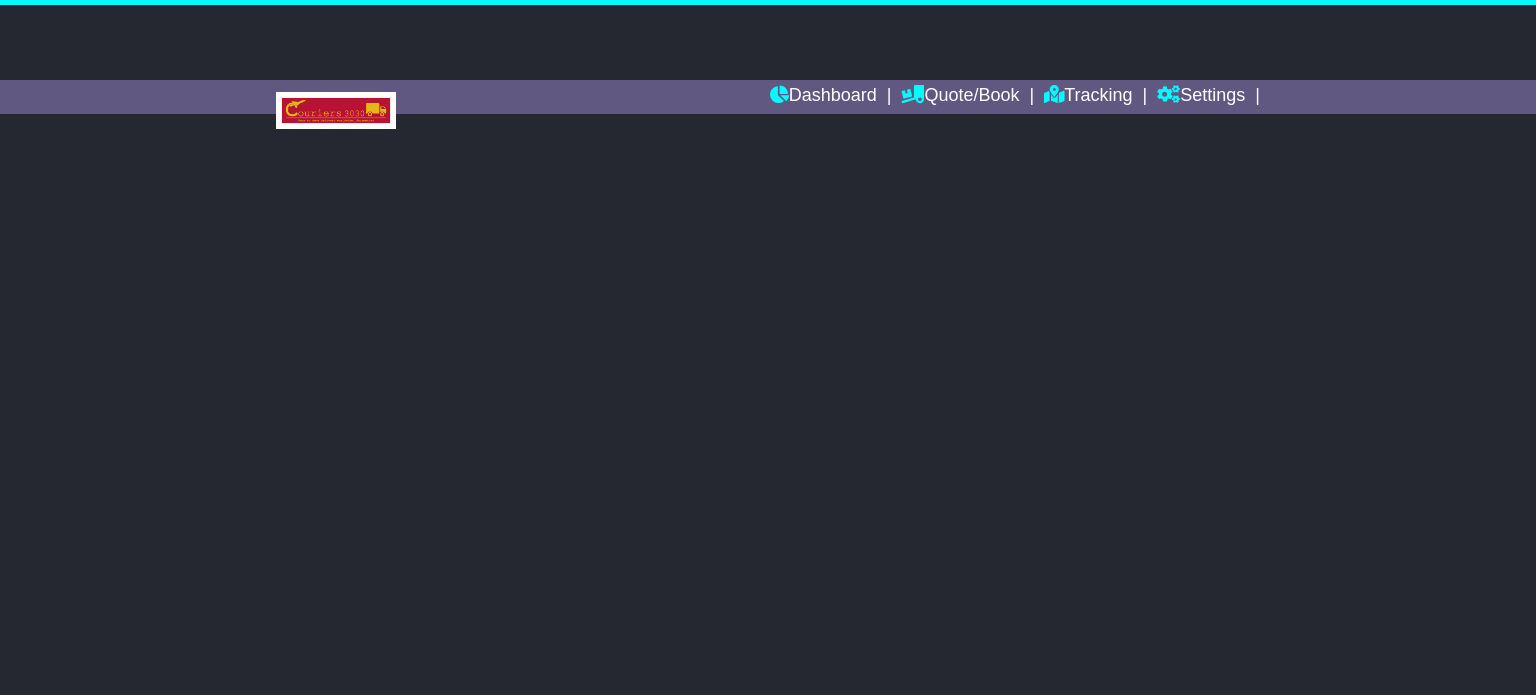 scroll, scrollTop: 0, scrollLeft: 0, axis: both 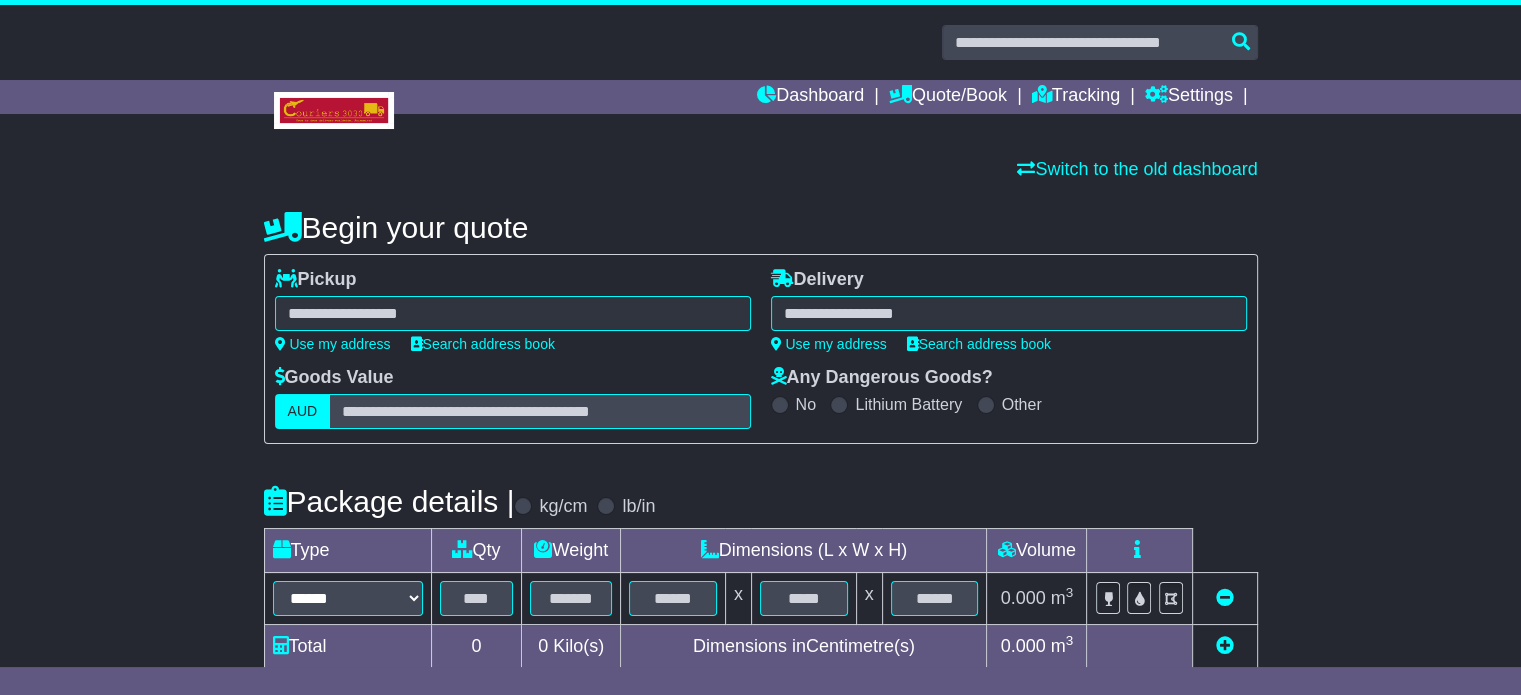 click at bounding box center [513, 313] 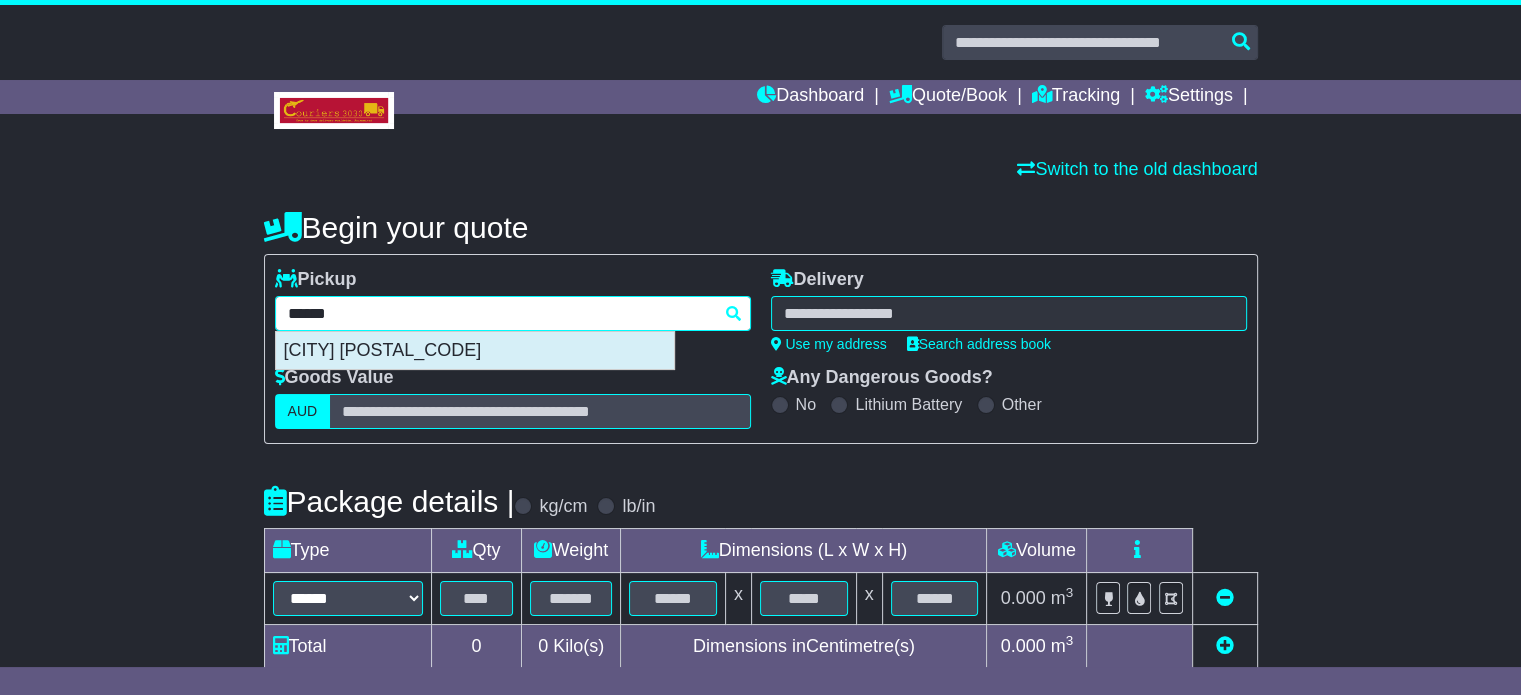 click on "[CITY] [POSTAL_CODE]" at bounding box center (475, 351) 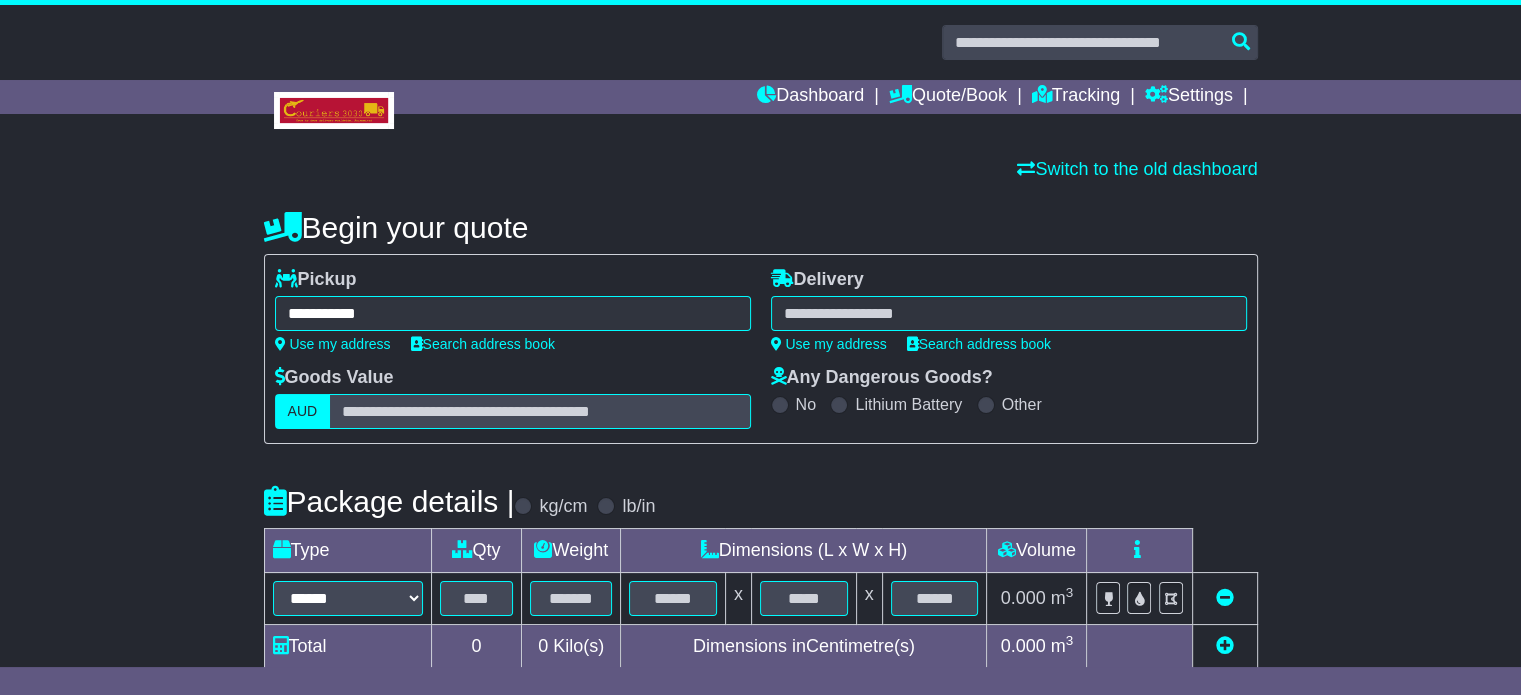 type on "**********" 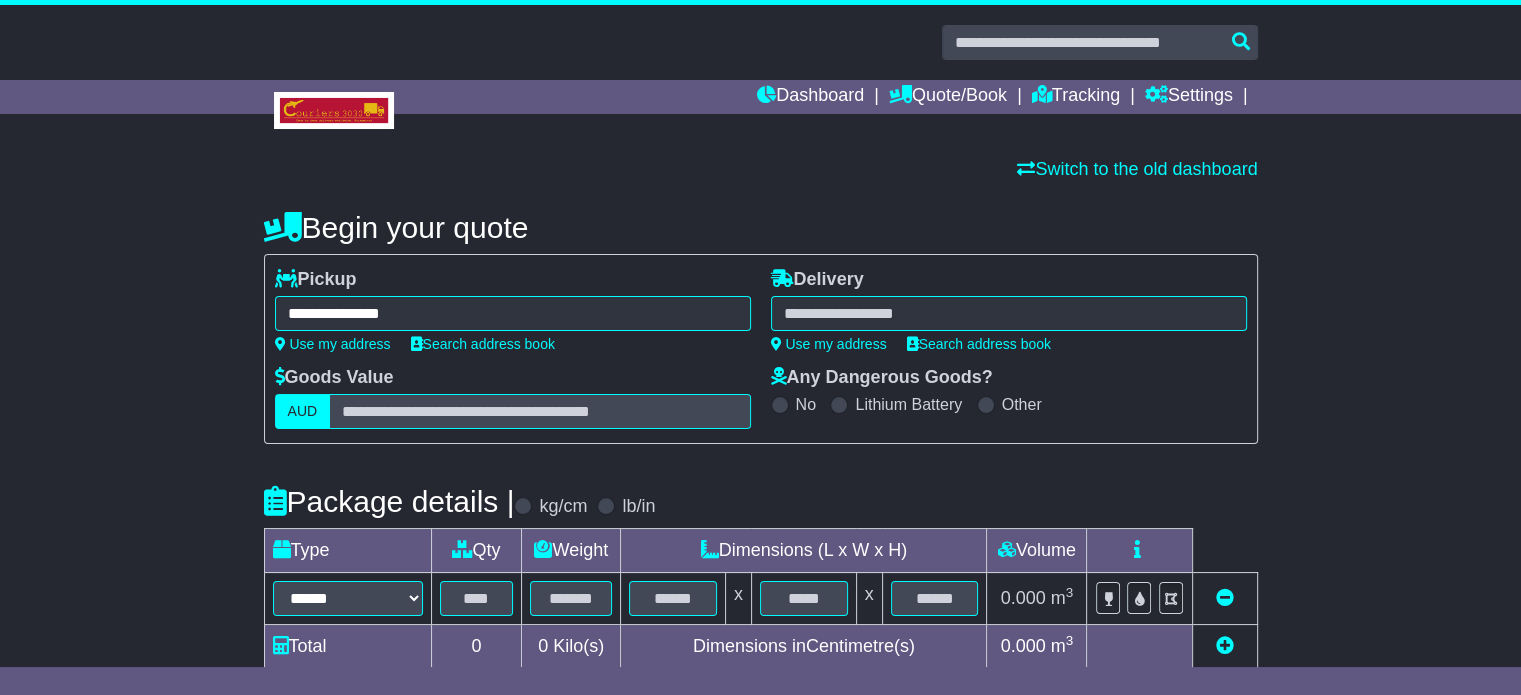 click at bounding box center [1009, 313] 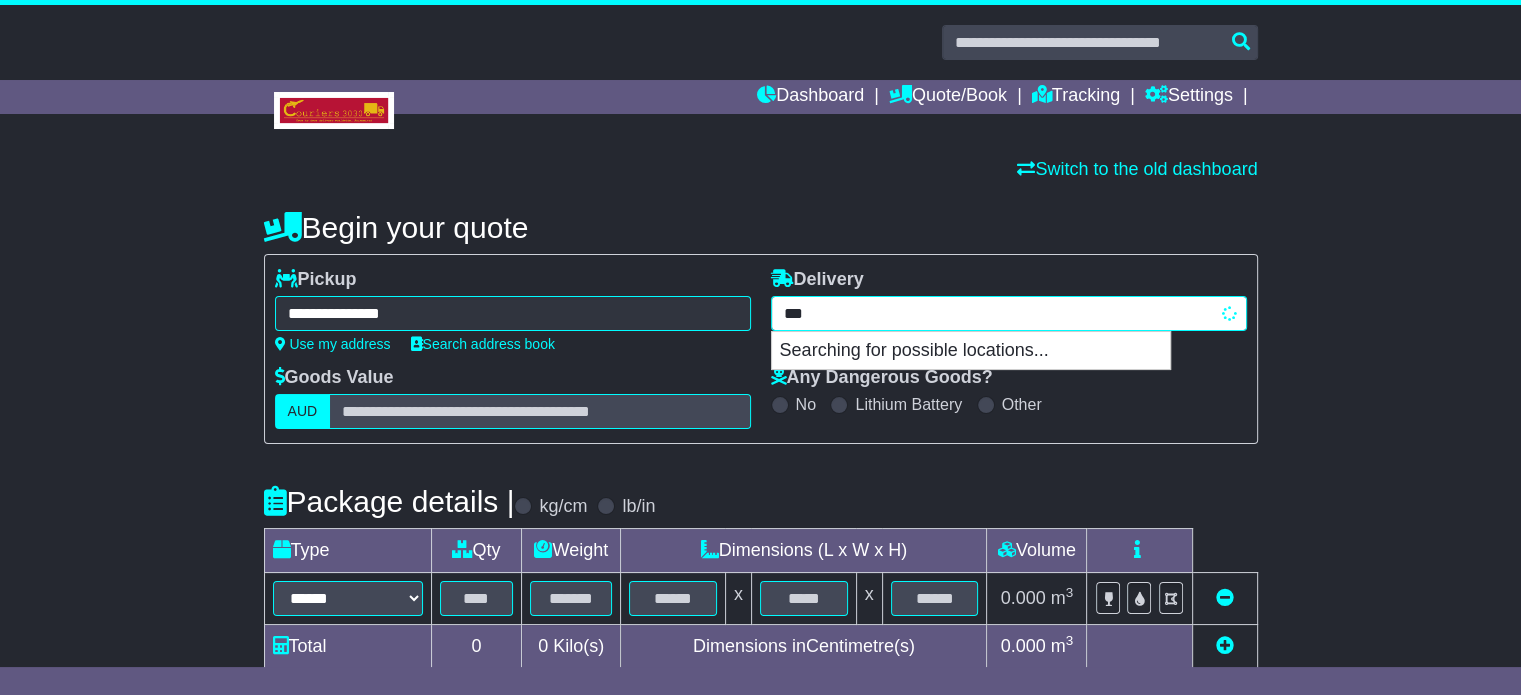 type on "****" 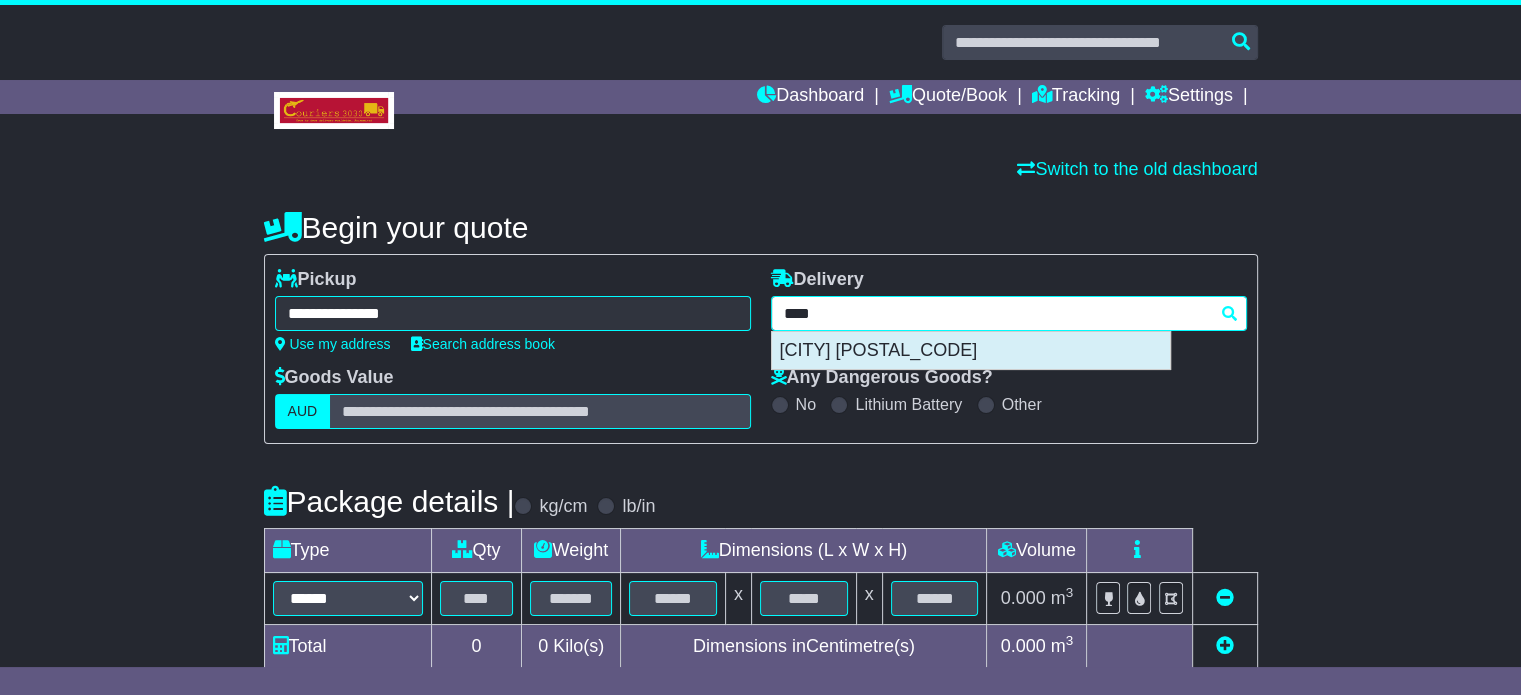 click on "[CITY] [POSTAL_CODE]" at bounding box center (971, 351) 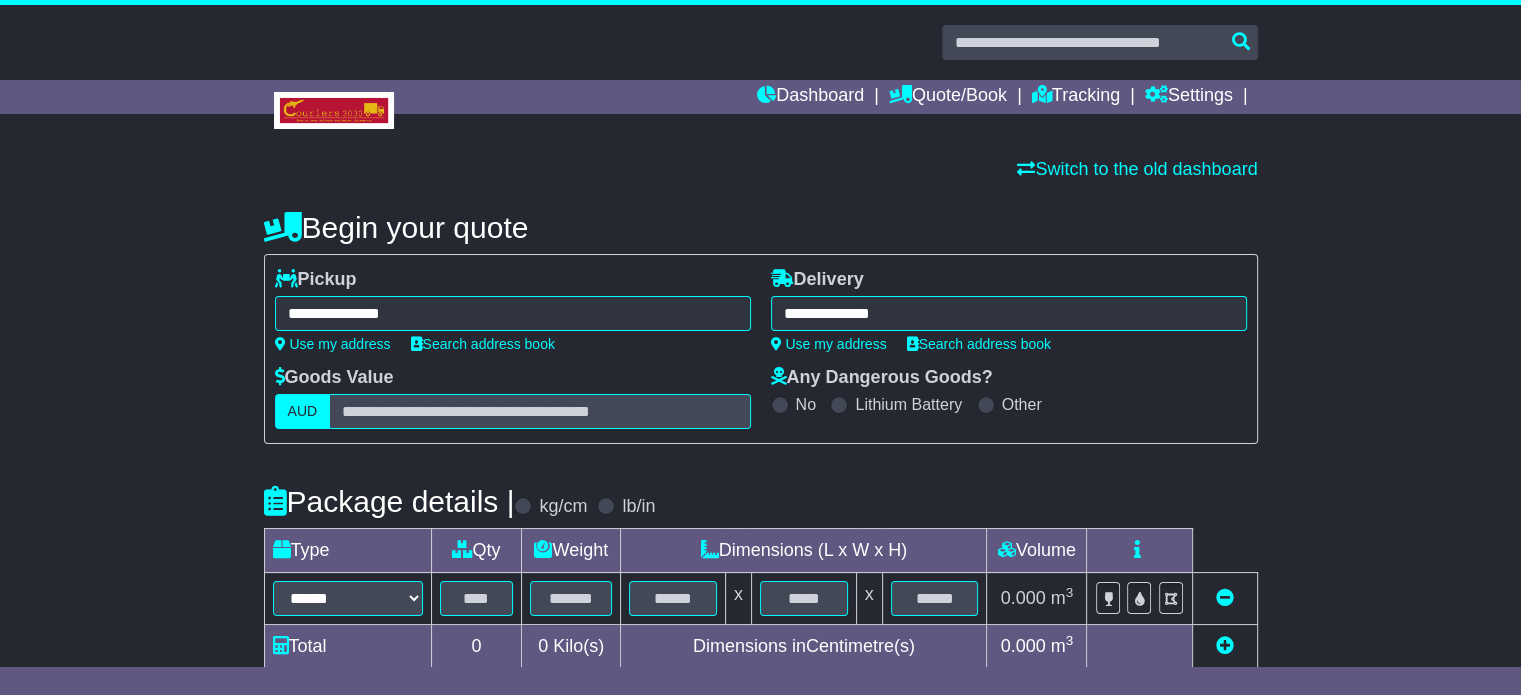 type on "**********" 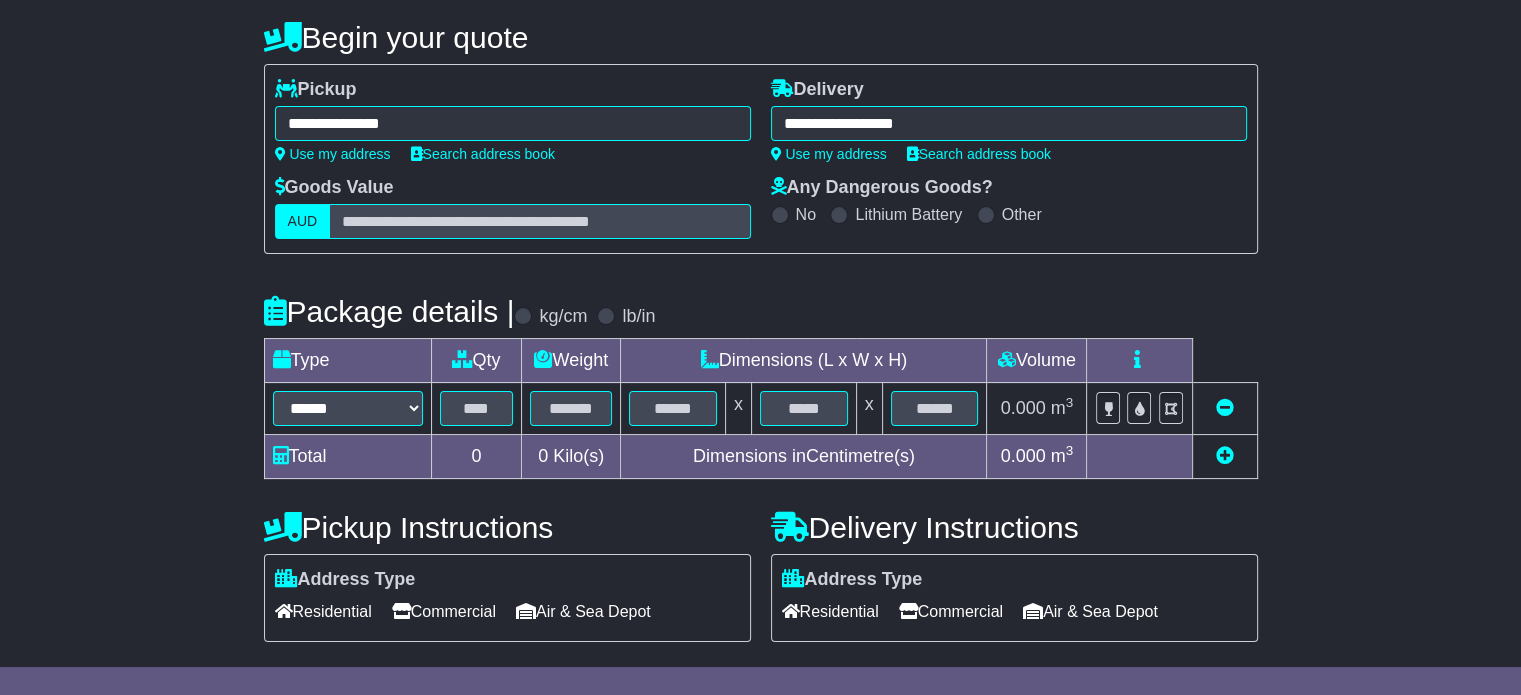 scroll, scrollTop: 200, scrollLeft: 0, axis: vertical 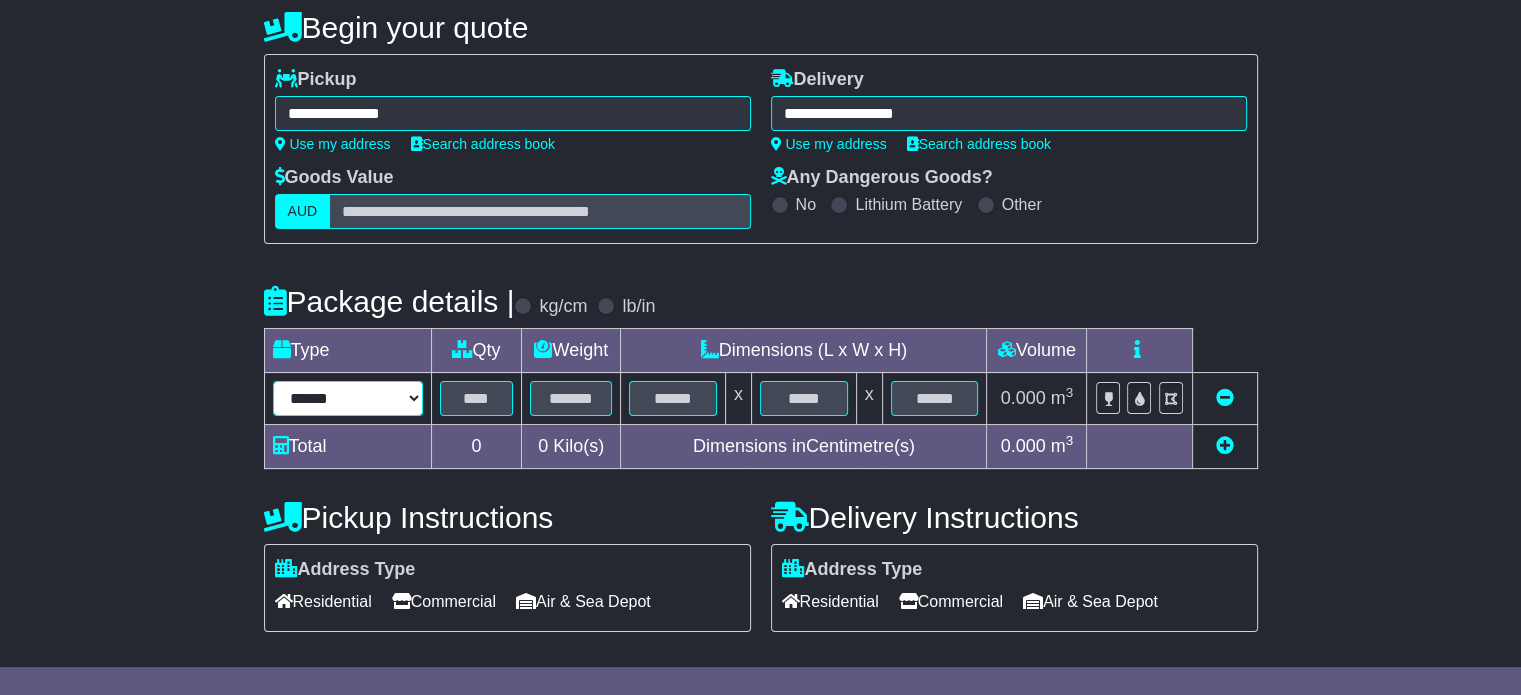 click on "****** ****** *** ******** ***** **** **** ****** *** *******" at bounding box center (348, 398) 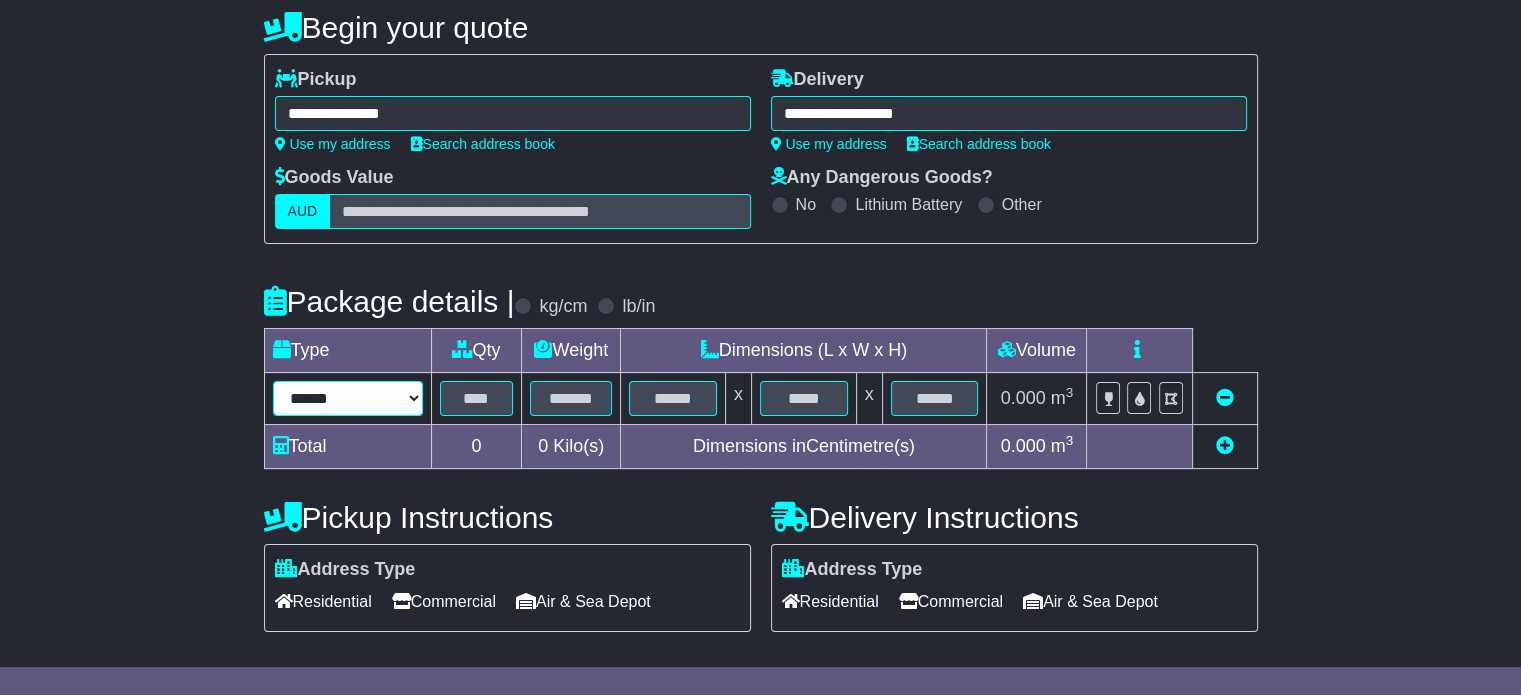 click on "****** ****** *** ******** ***** **** **** ****** *** *******" at bounding box center (348, 398) 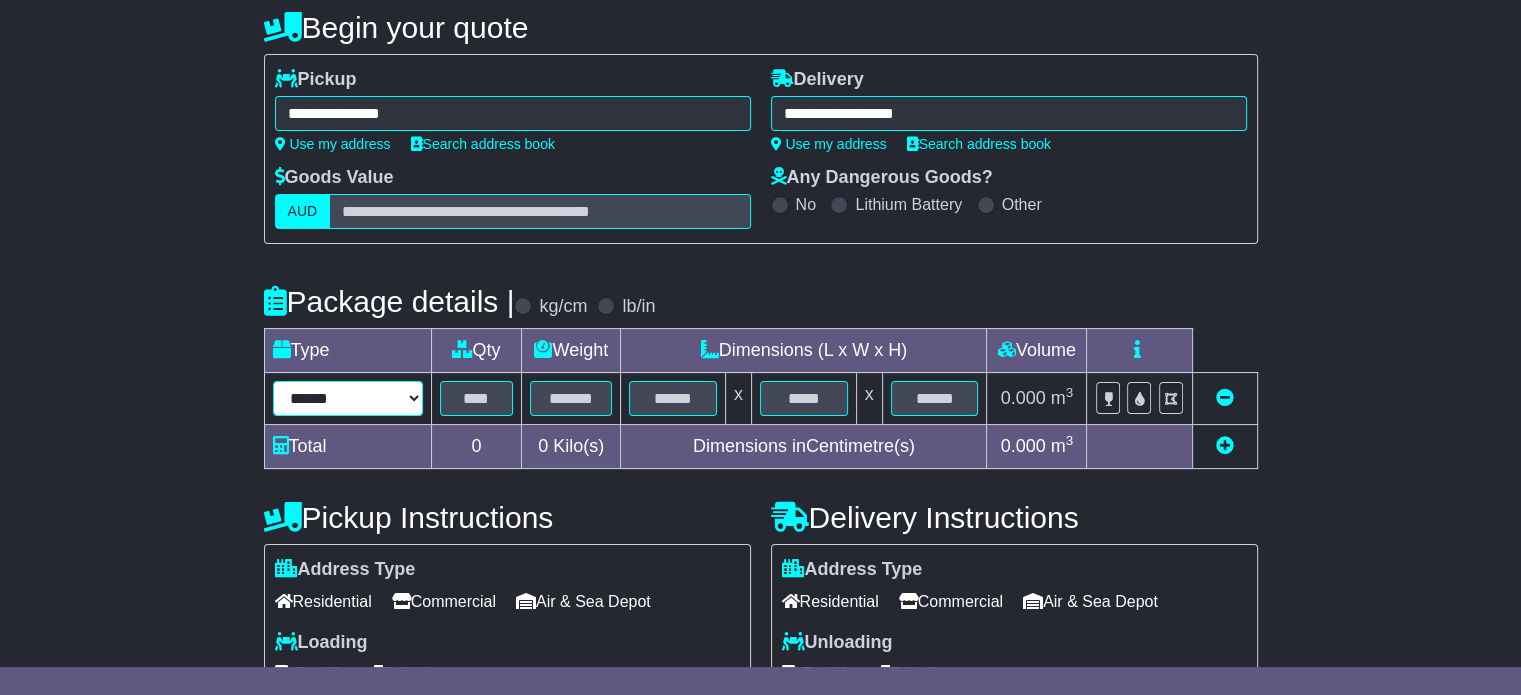 click on "****** ****** *** ******** ***** **** **** ****** *** *******" at bounding box center [348, 398] 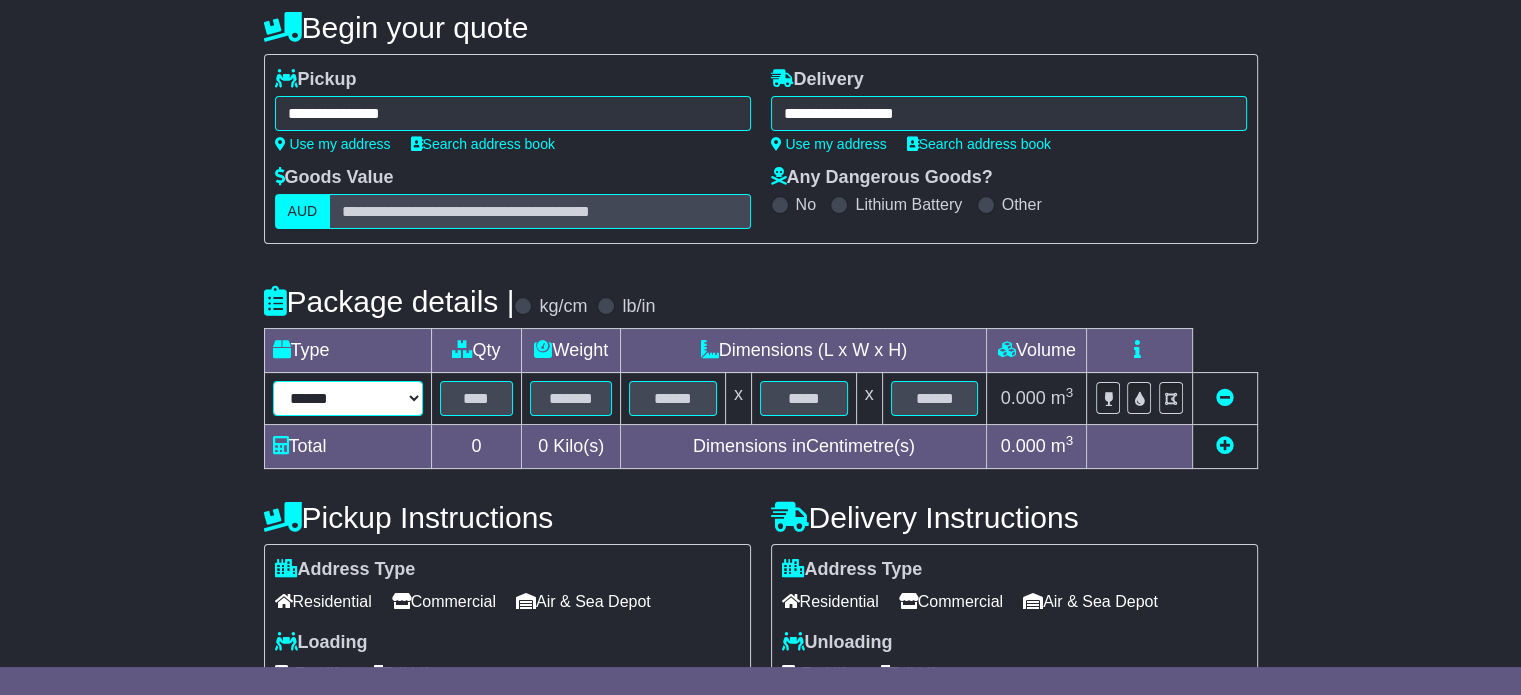 click on "****** ****** *** ******** ***** **** **** ****** *** *******" at bounding box center (348, 398) 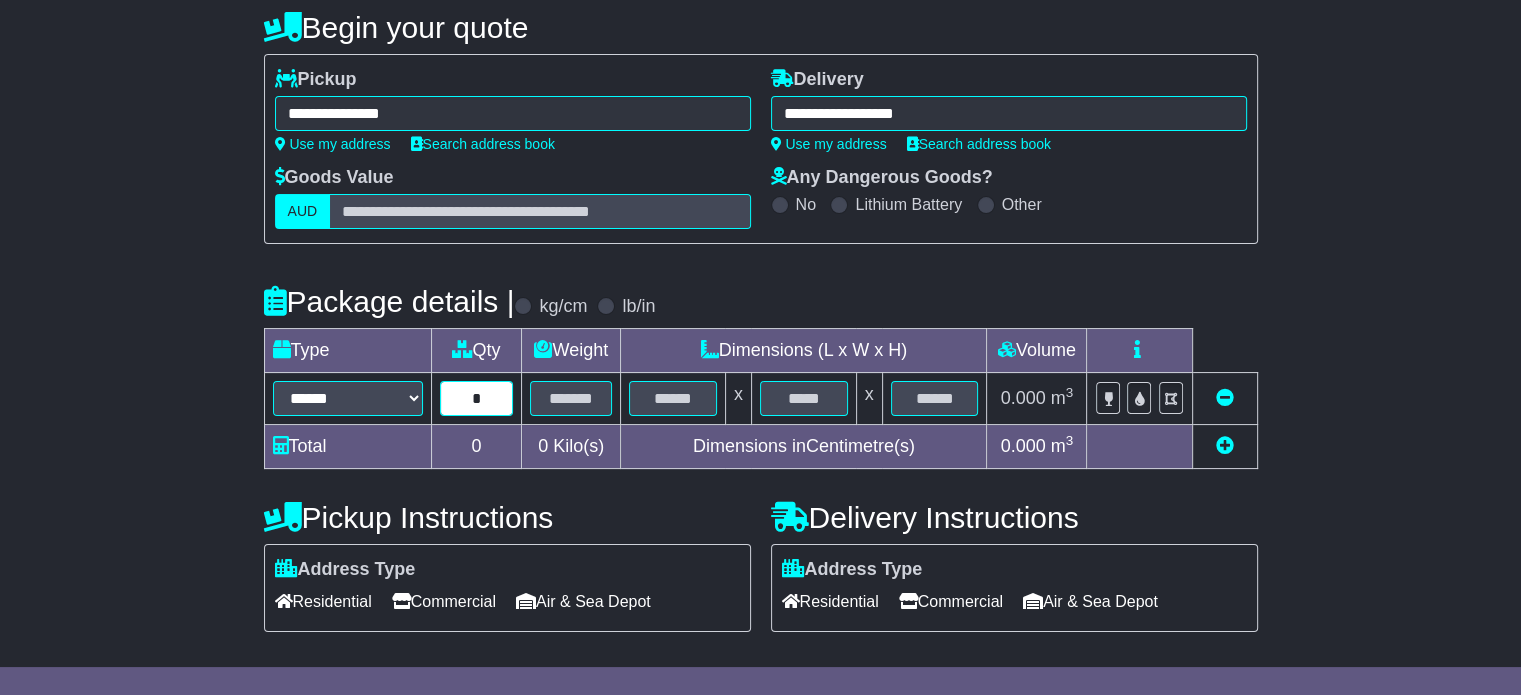 type on "*" 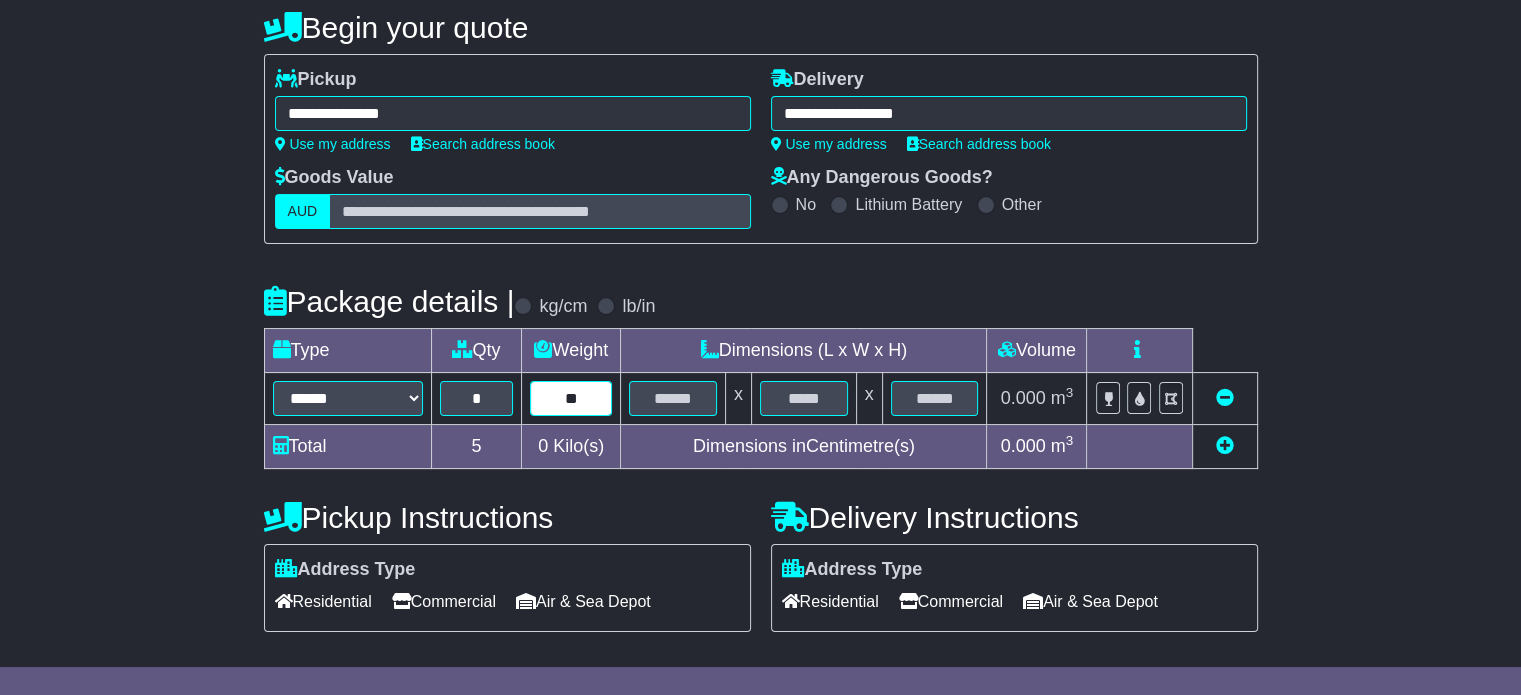 type on "**" 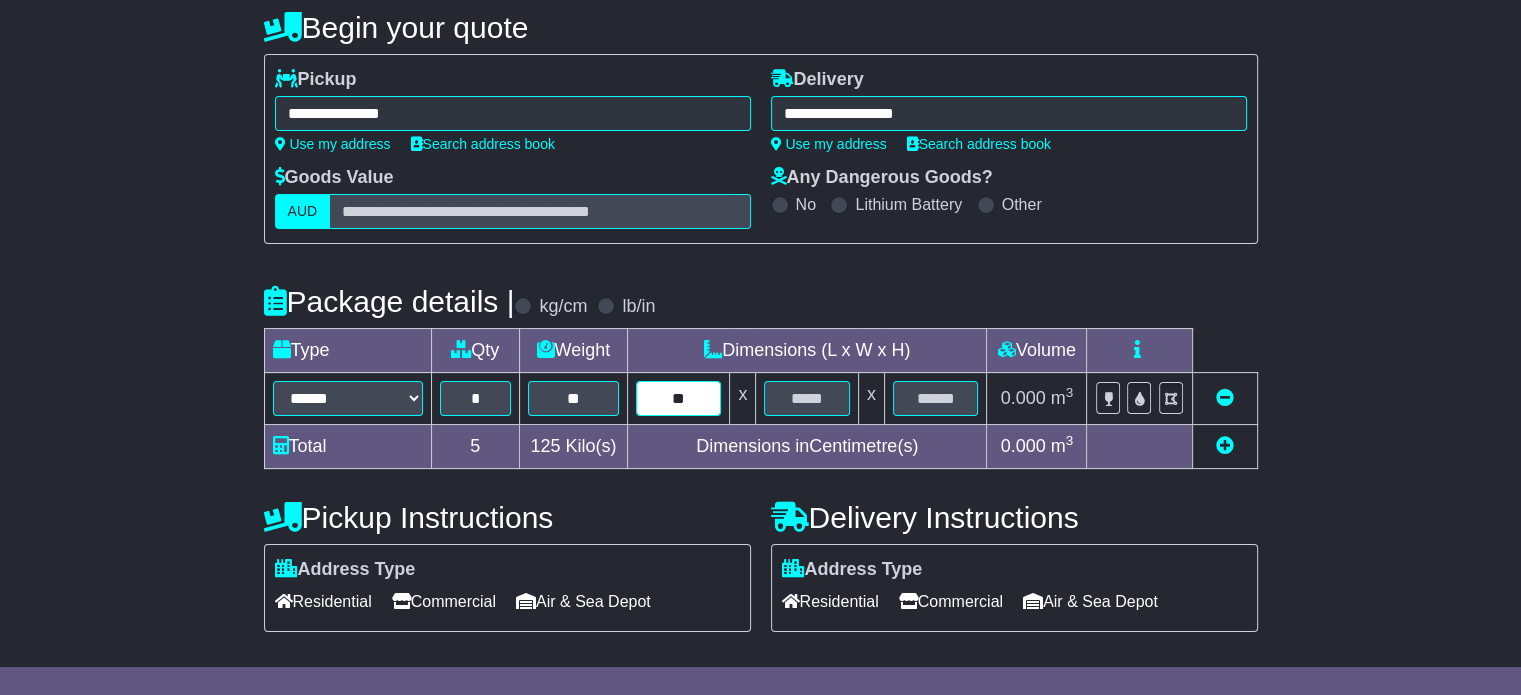 type on "**" 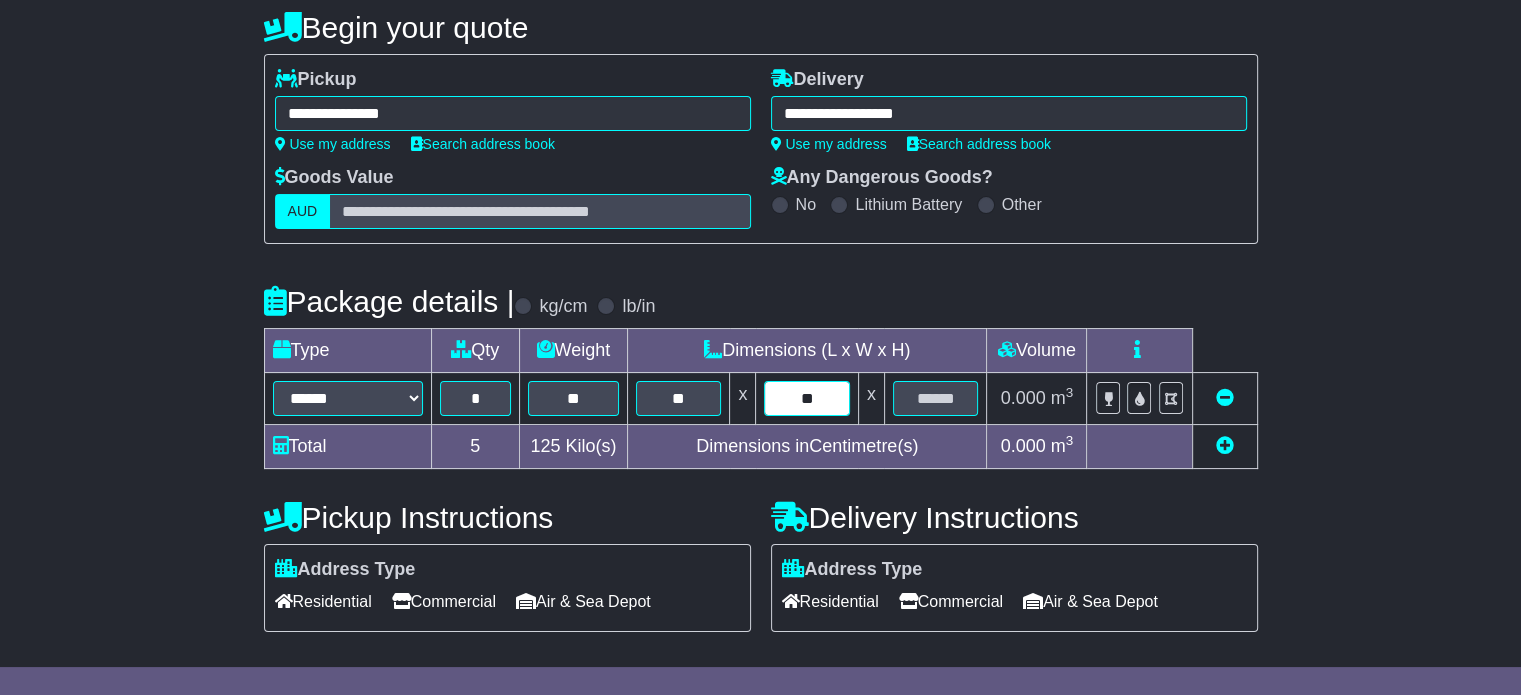 type on "**" 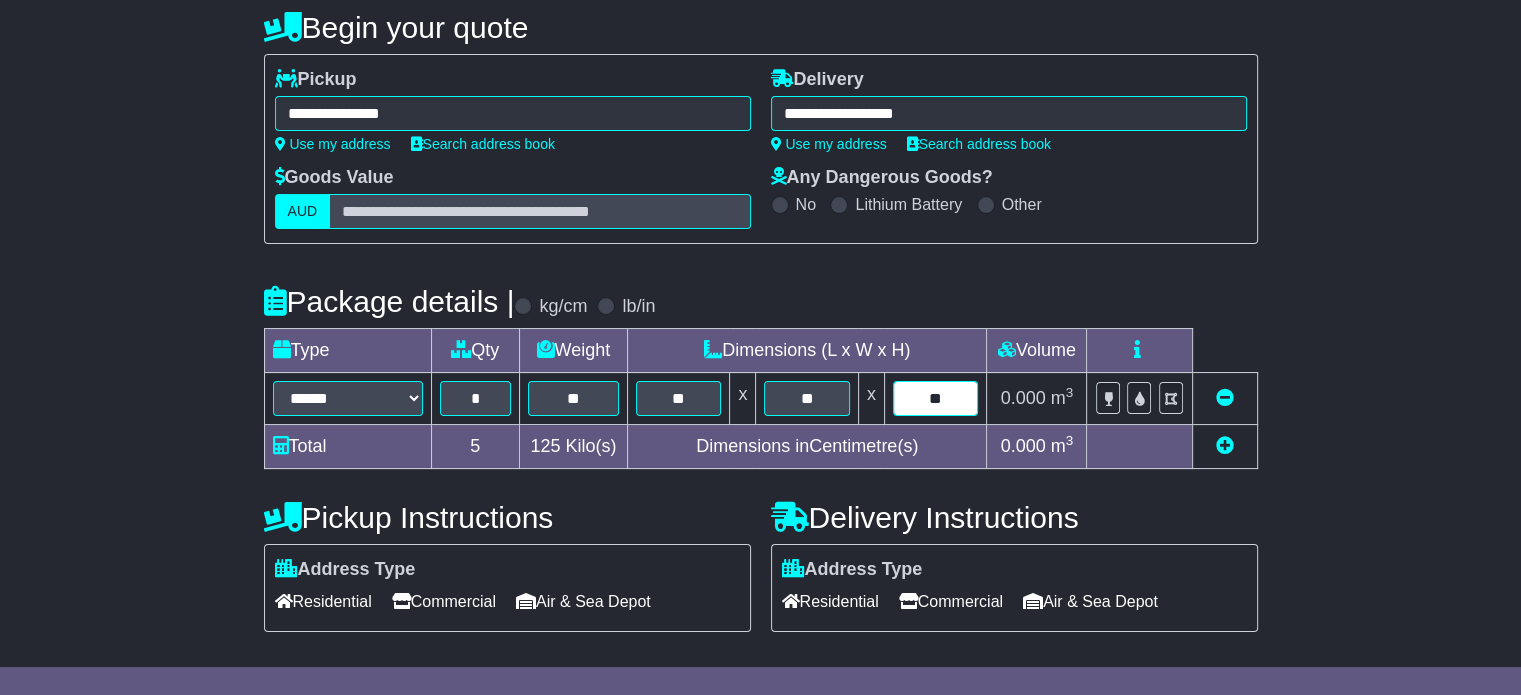 type on "**" 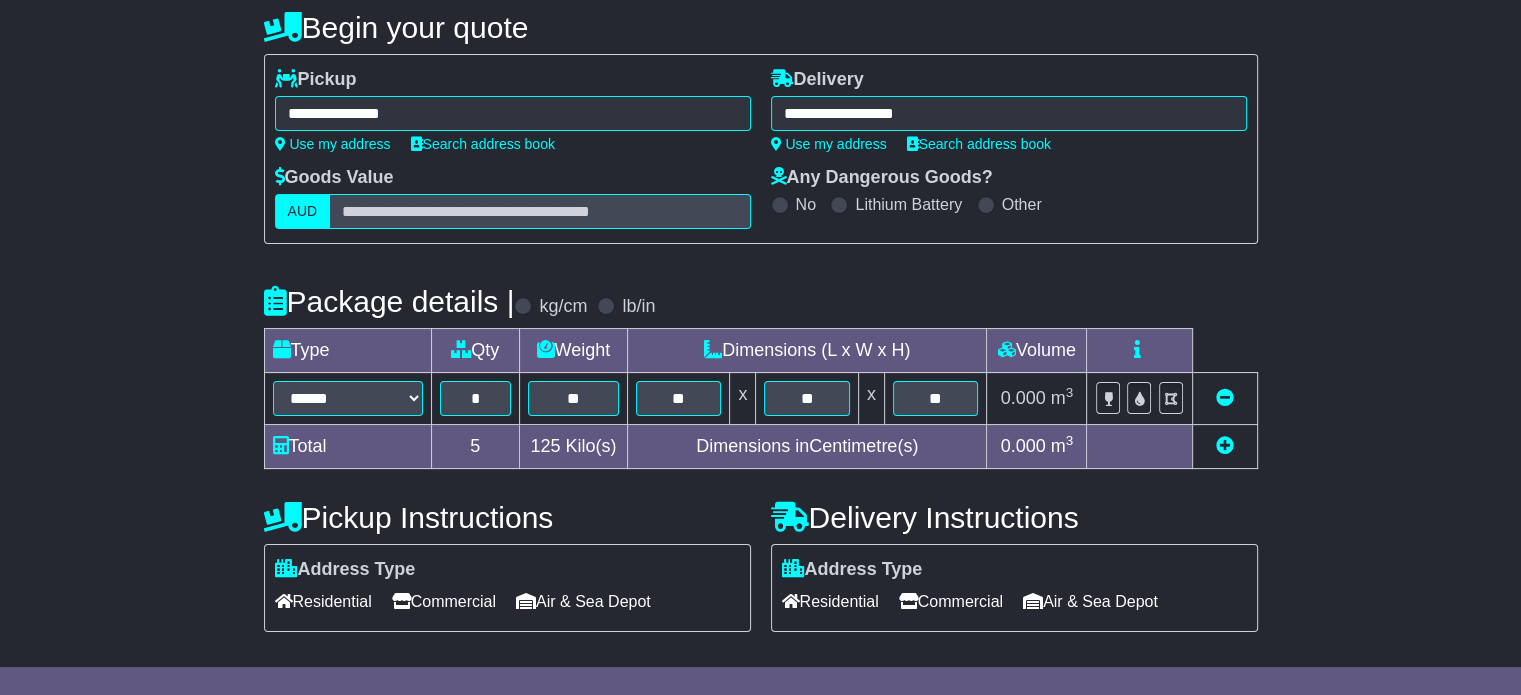 scroll, scrollTop: 360, scrollLeft: 0, axis: vertical 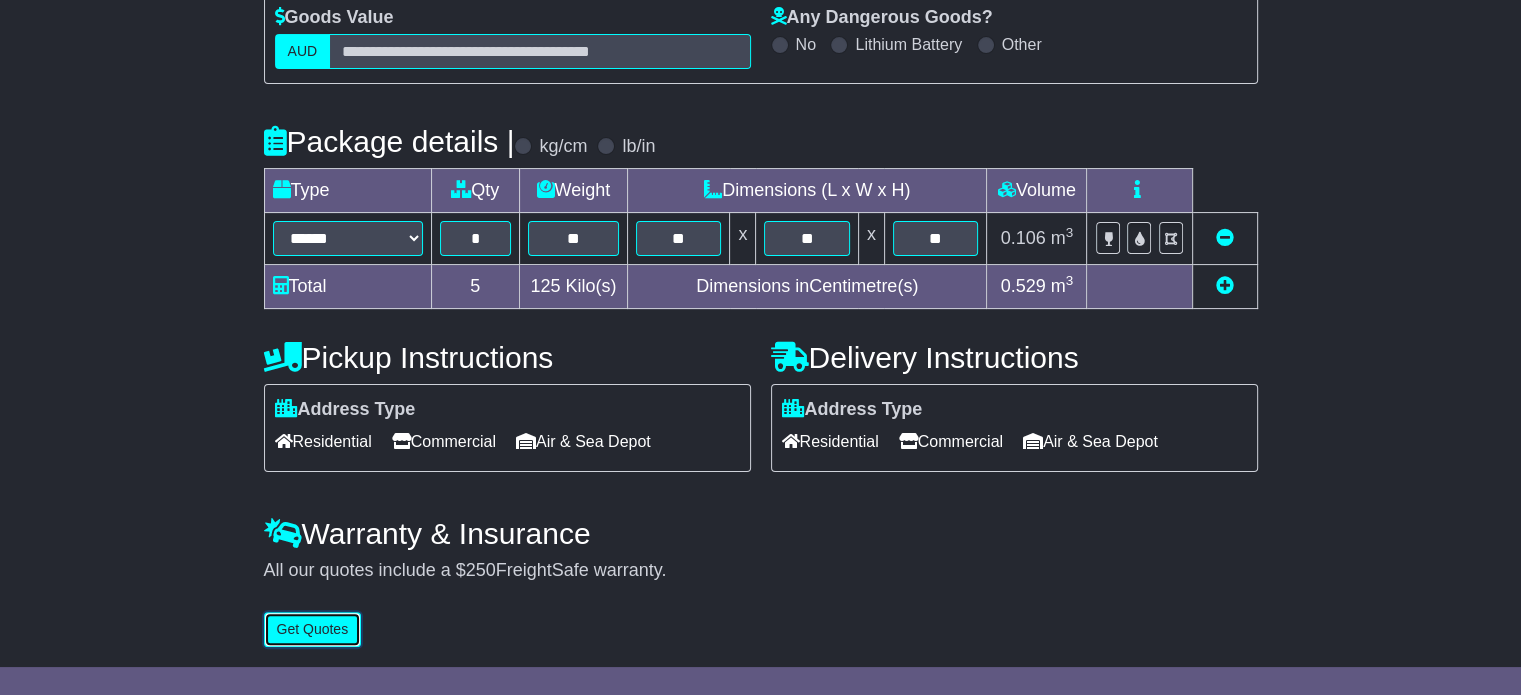 type 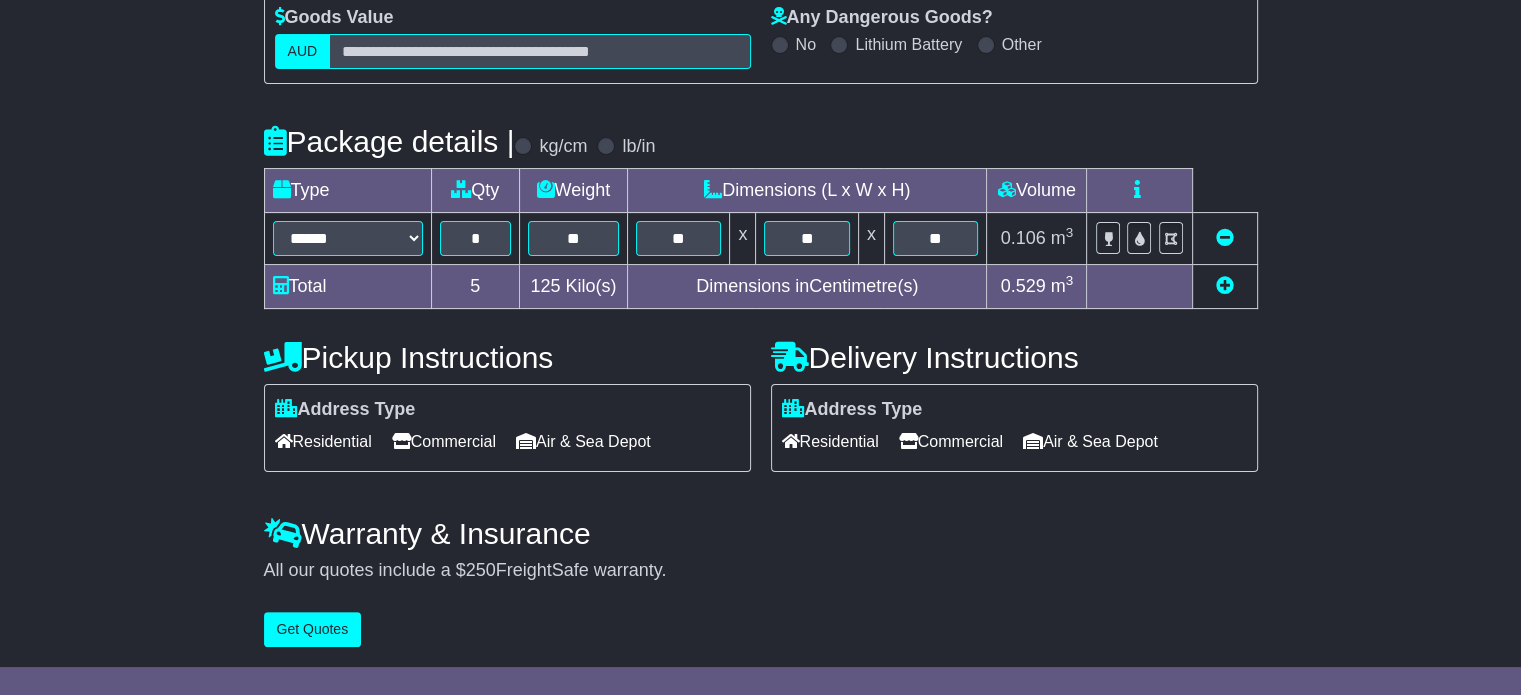 click on "Residential" at bounding box center [323, 441] 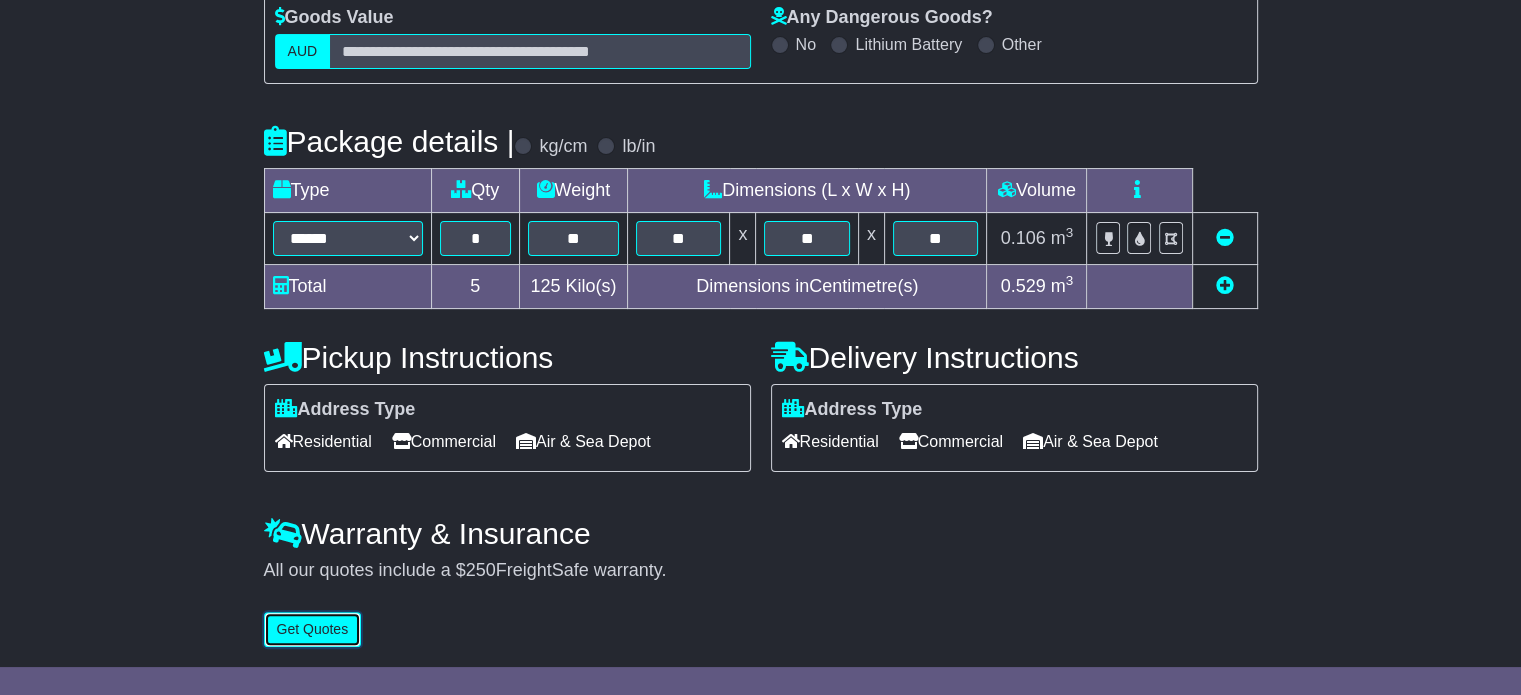 click on "Get Quotes" at bounding box center [313, 629] 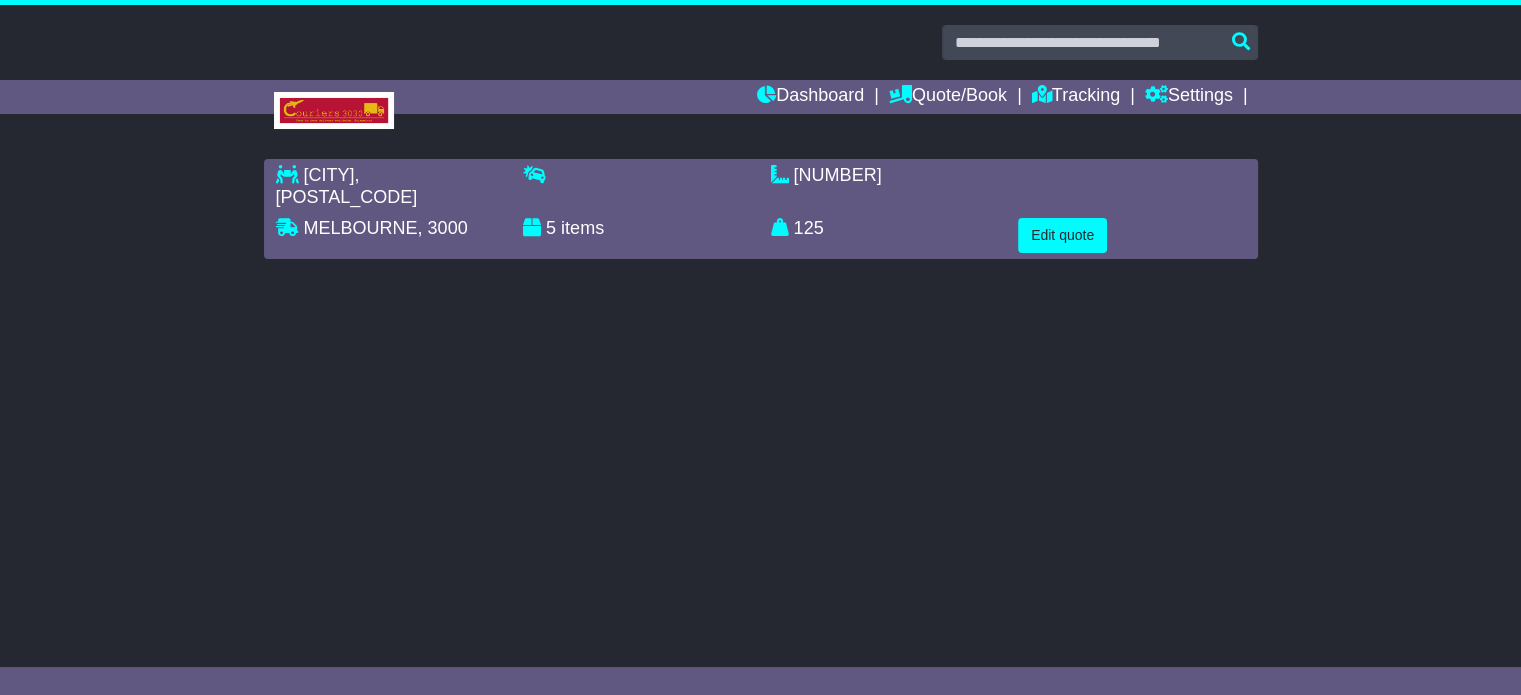 scroll, scrollTop: 0, scrollLeft: 0, axis: both 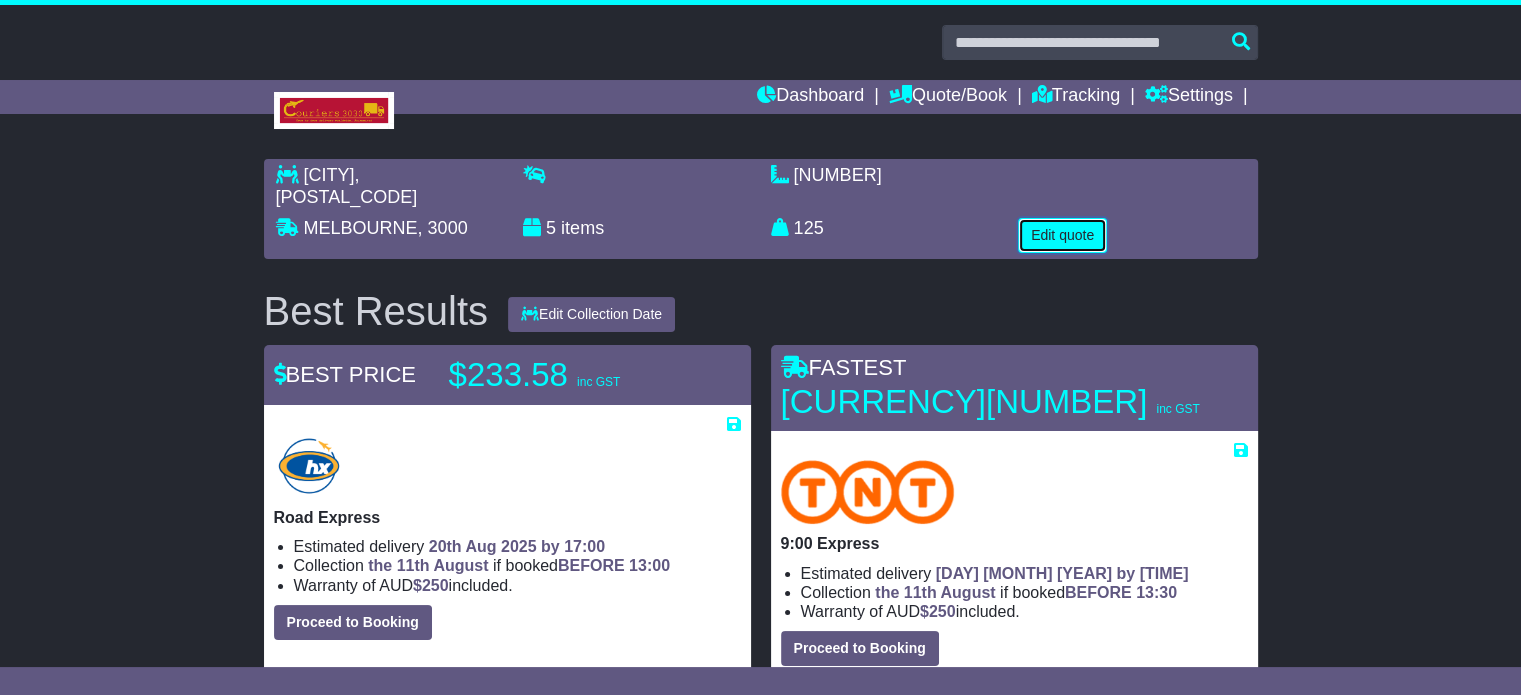 click on "Edit quote" at bounding box center (1062, 235) 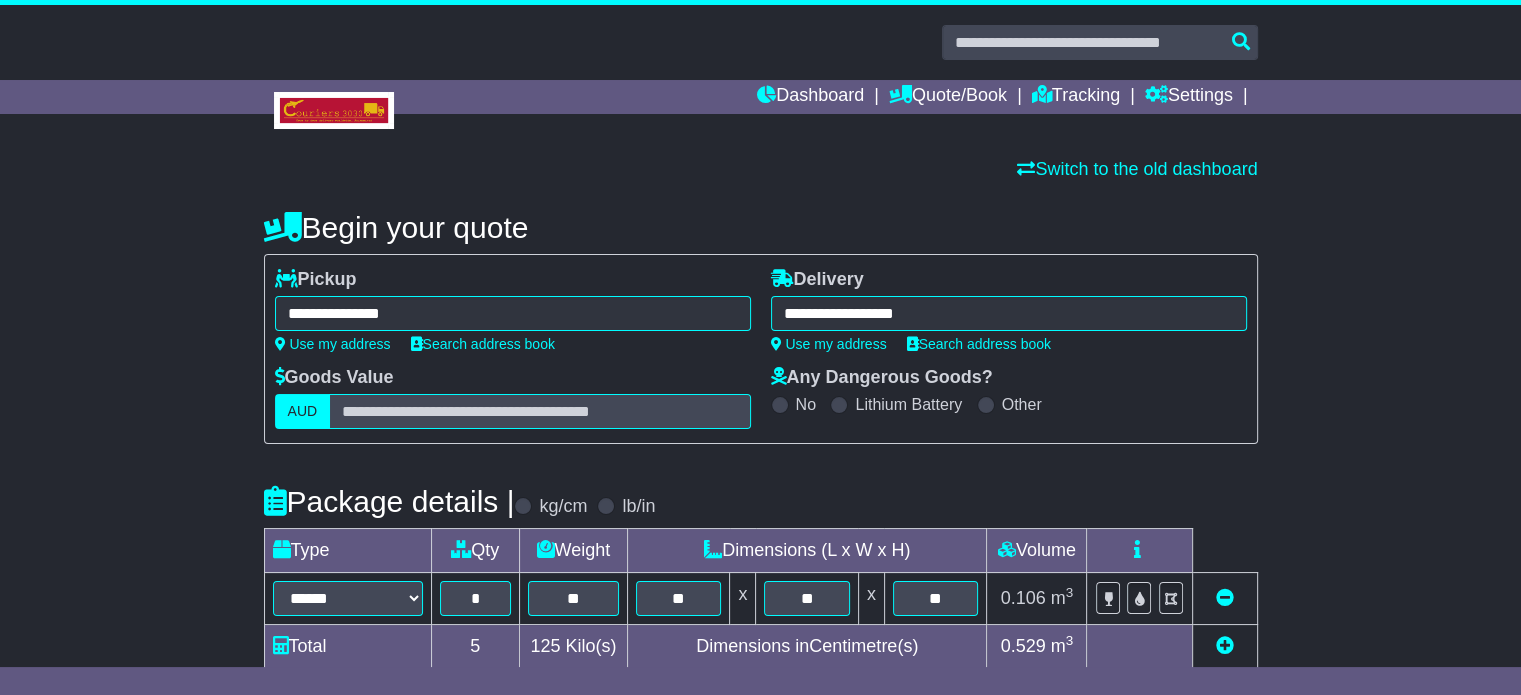 click on "**********" at bounding box center [1009, 313] 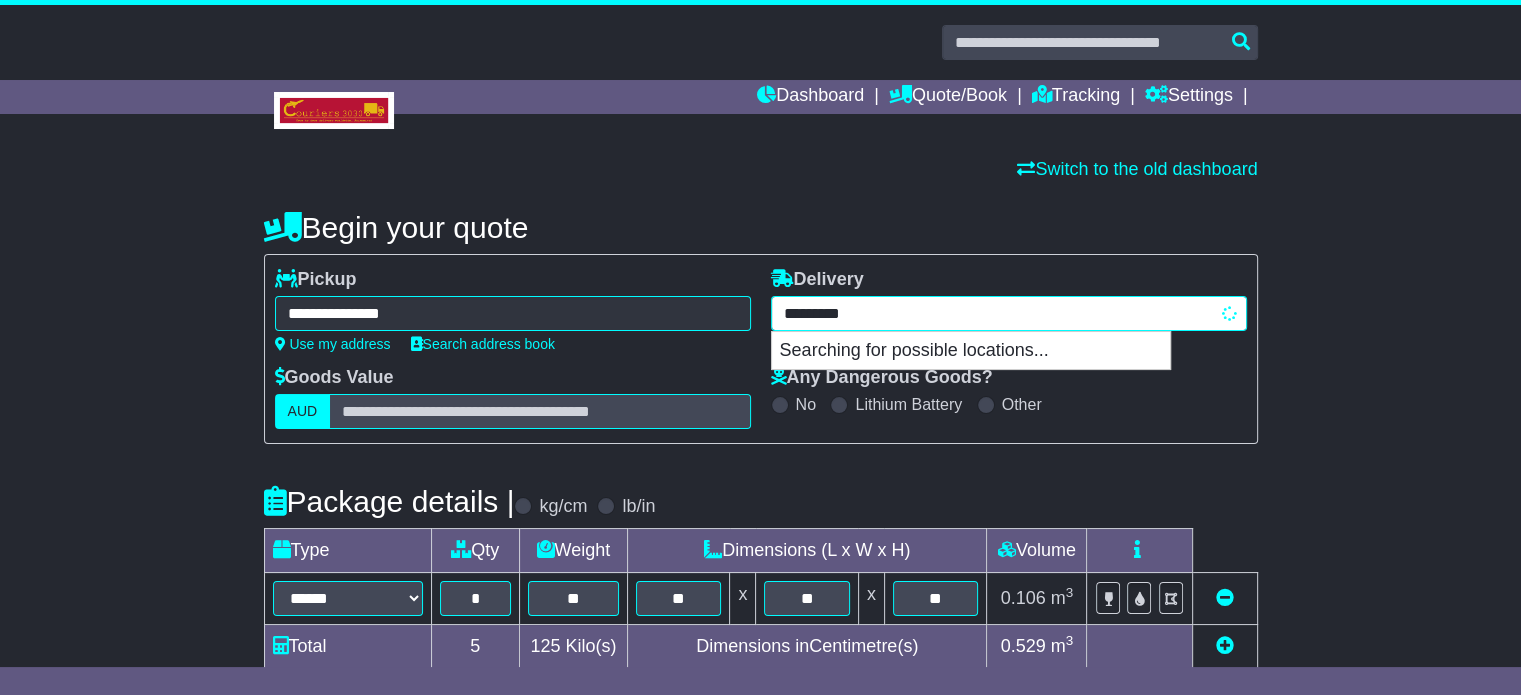 paste on "*" 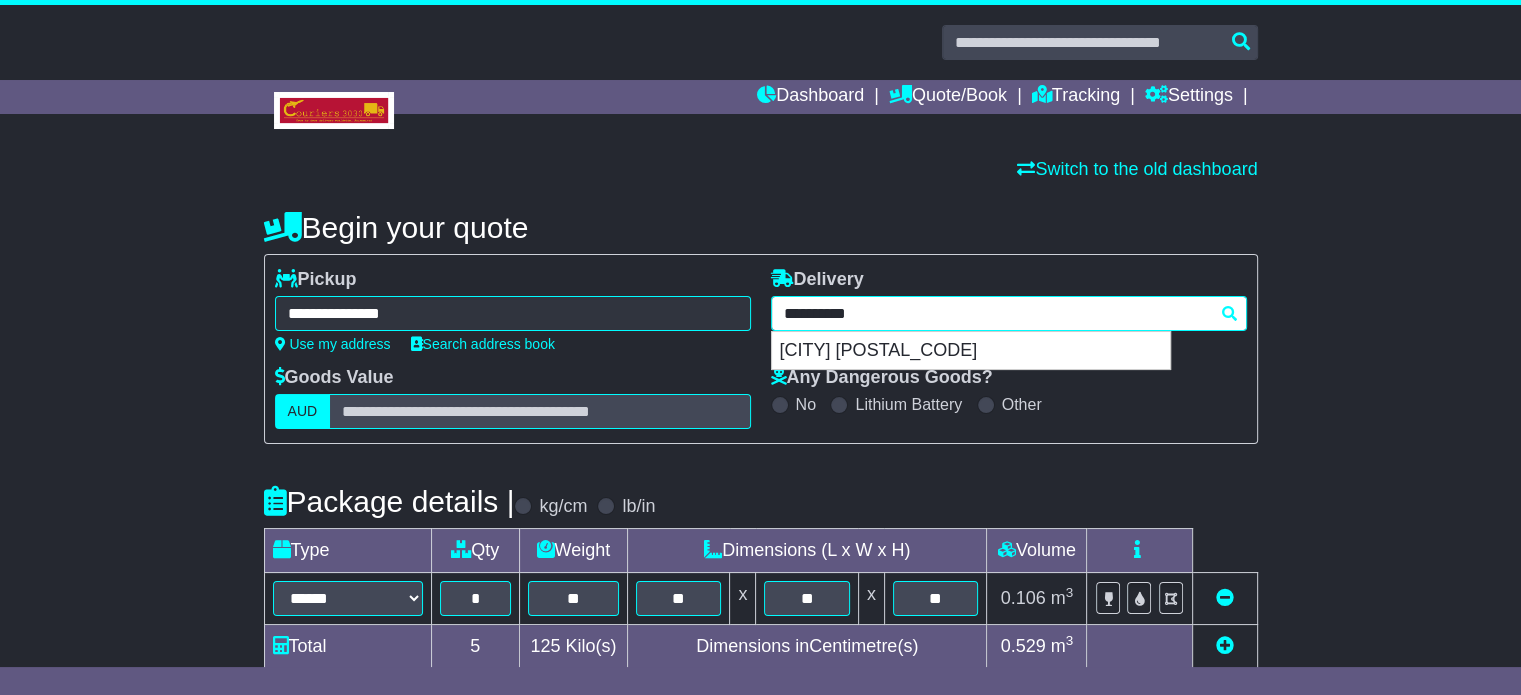 click on "[CITY] [POSTAL_CODE]" at bounding box center (971, 351) 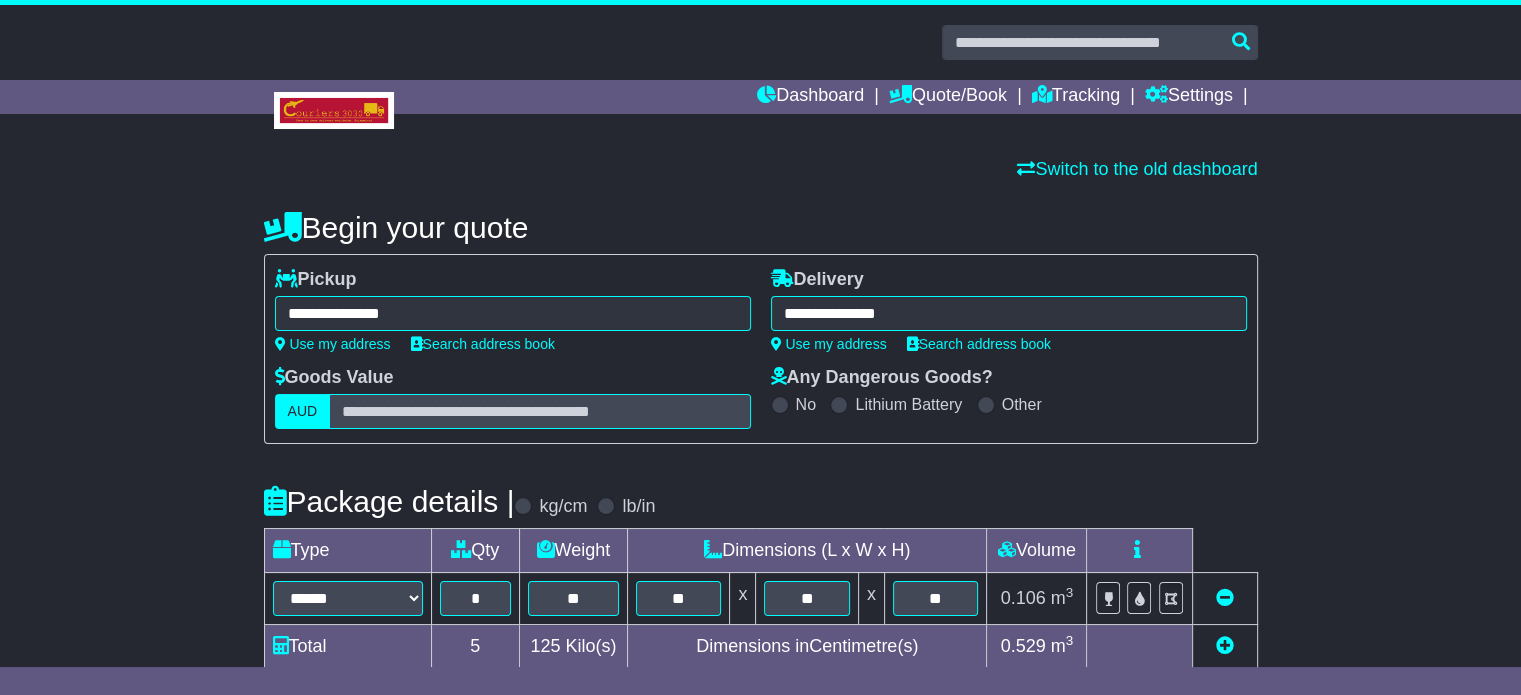 type on "**********" 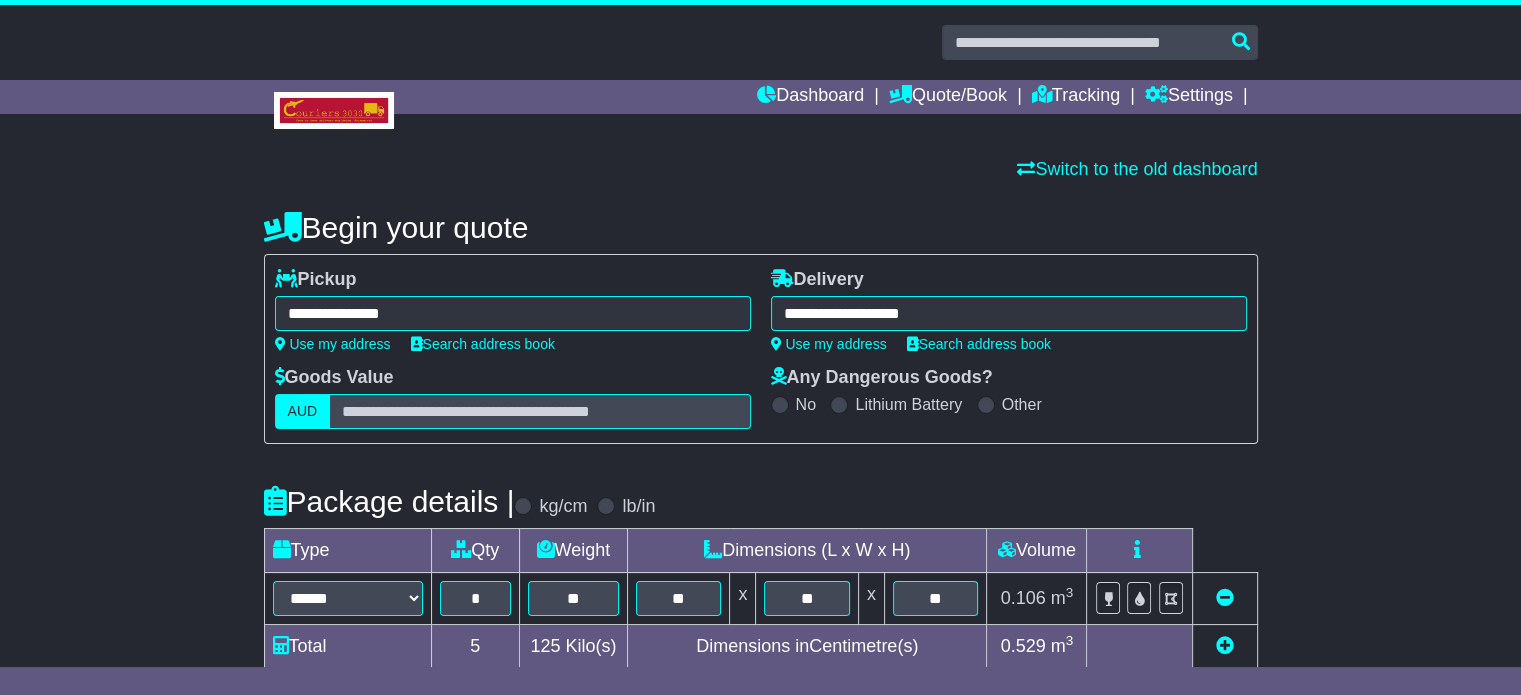 click on "**********" at bounding box center (513, 313) 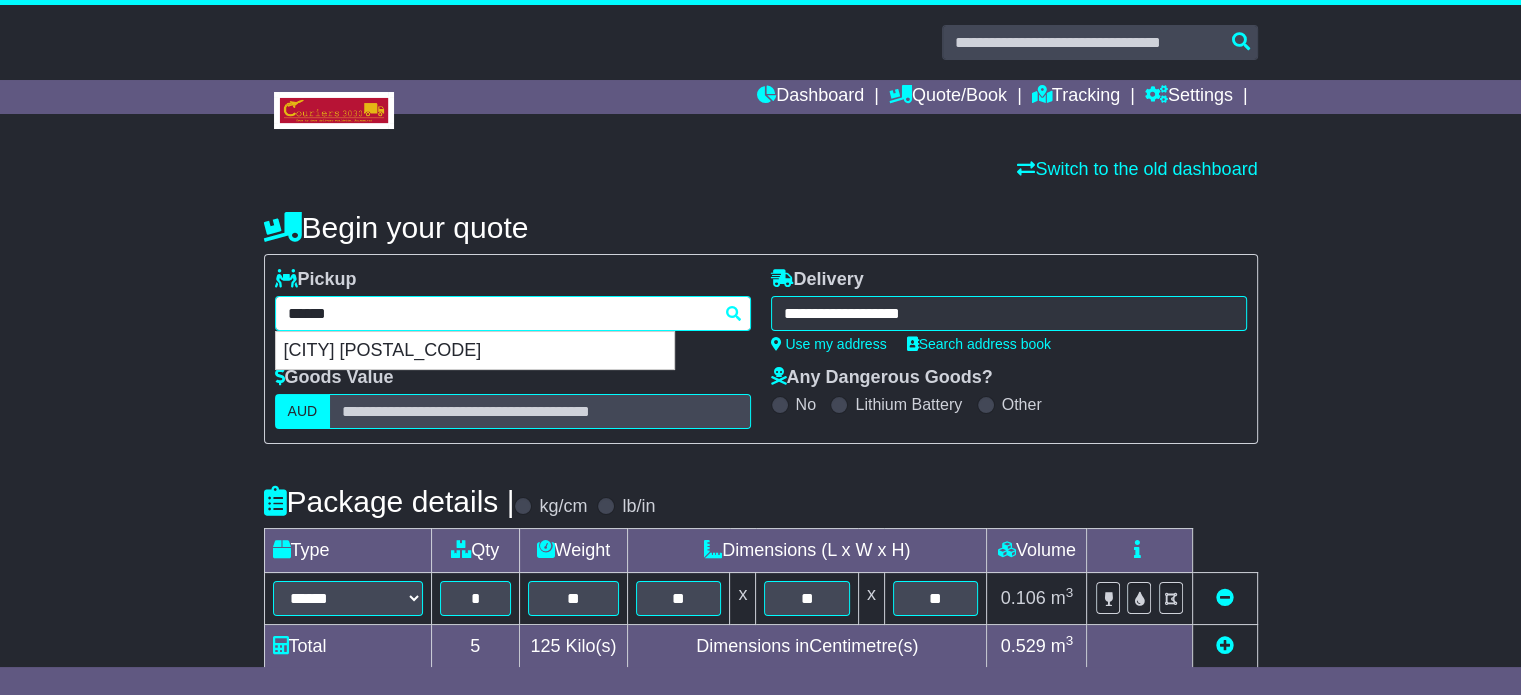 click on "******" at bounding box center (513, 313) 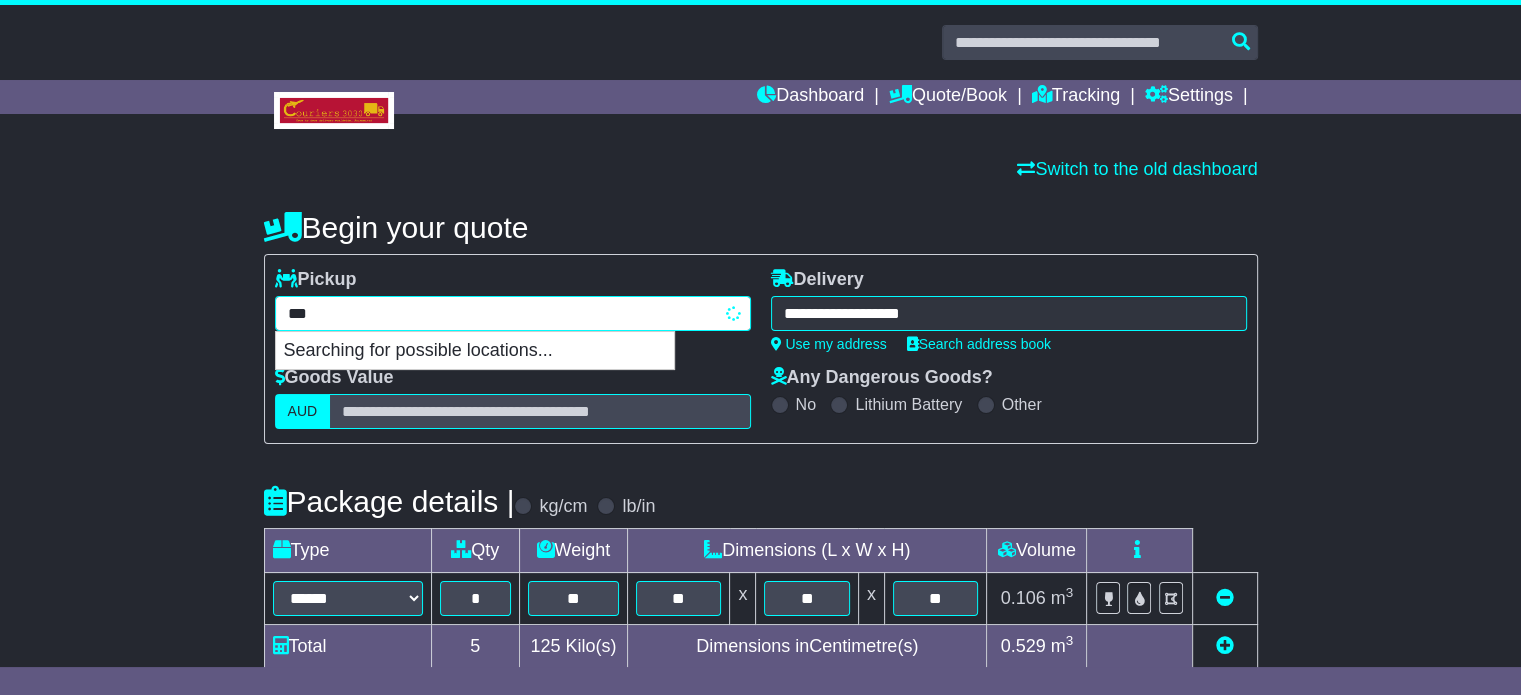 type on "****" 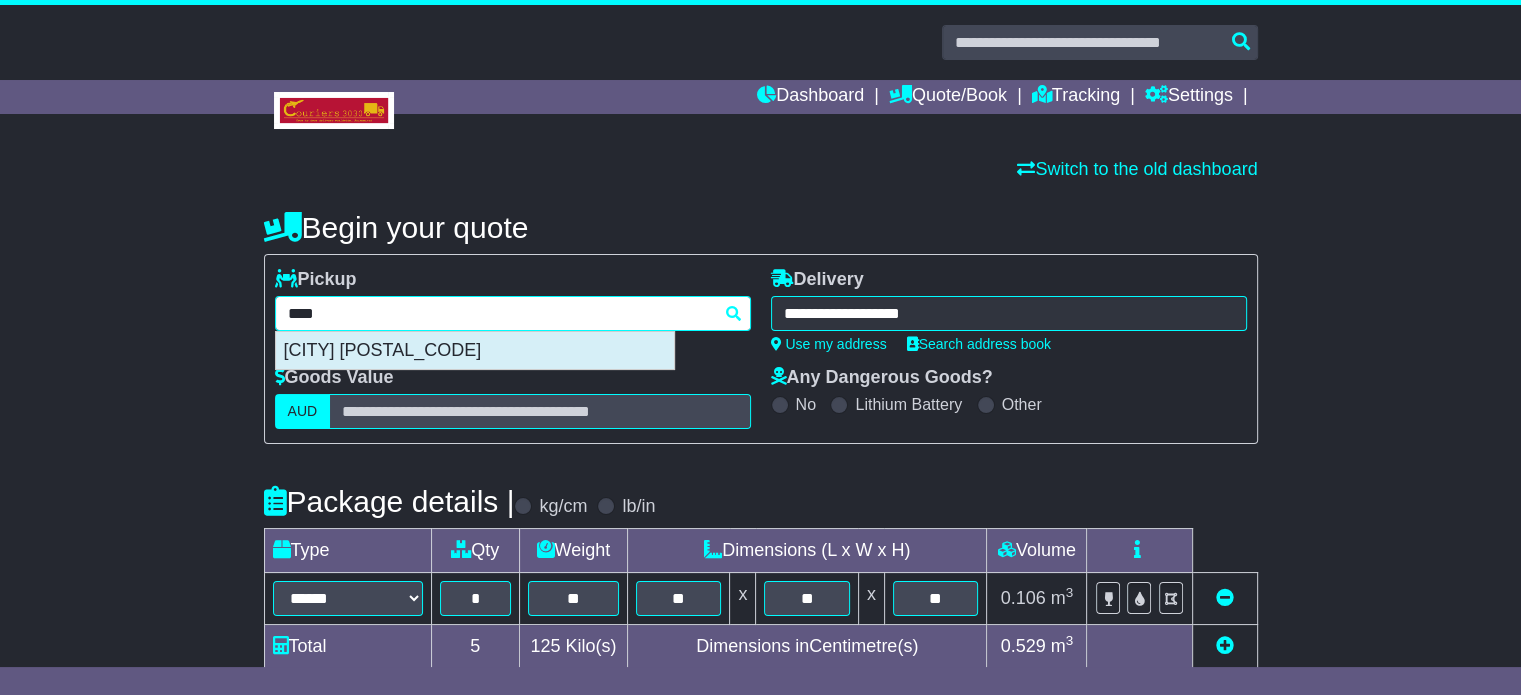 click on "[CITY] [POSTAL_CODE]" at bounding box center (475, 351) 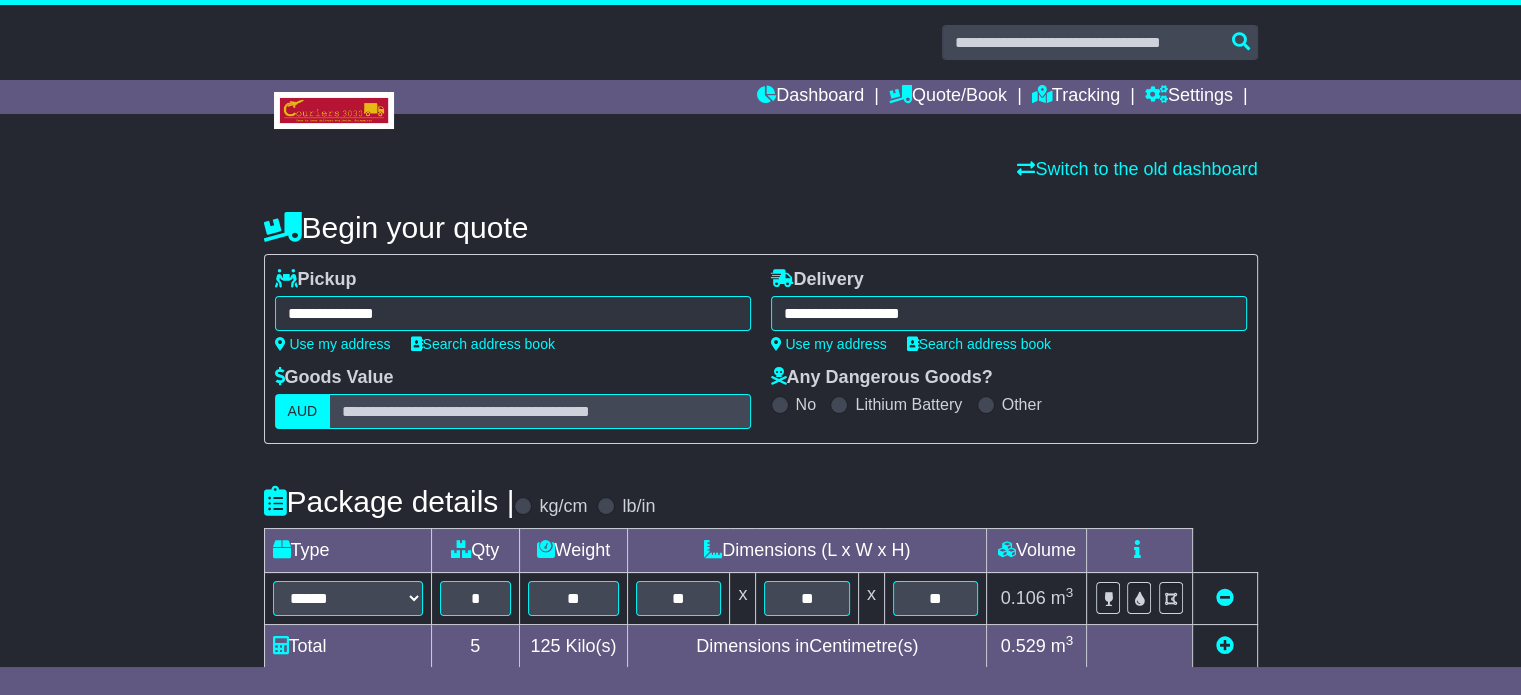 type on "**********" 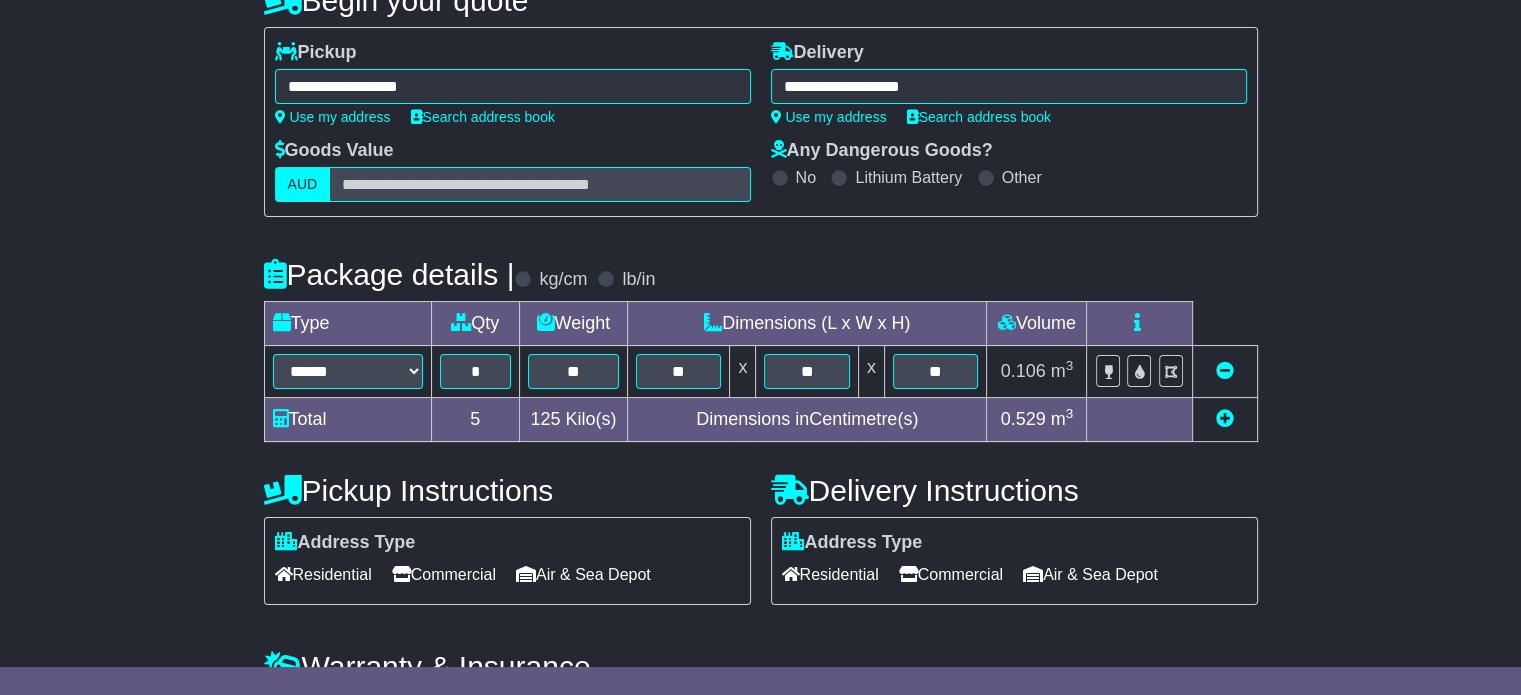 scroll, scrollTop: 361, scrollLeft: 0, axis: vertical 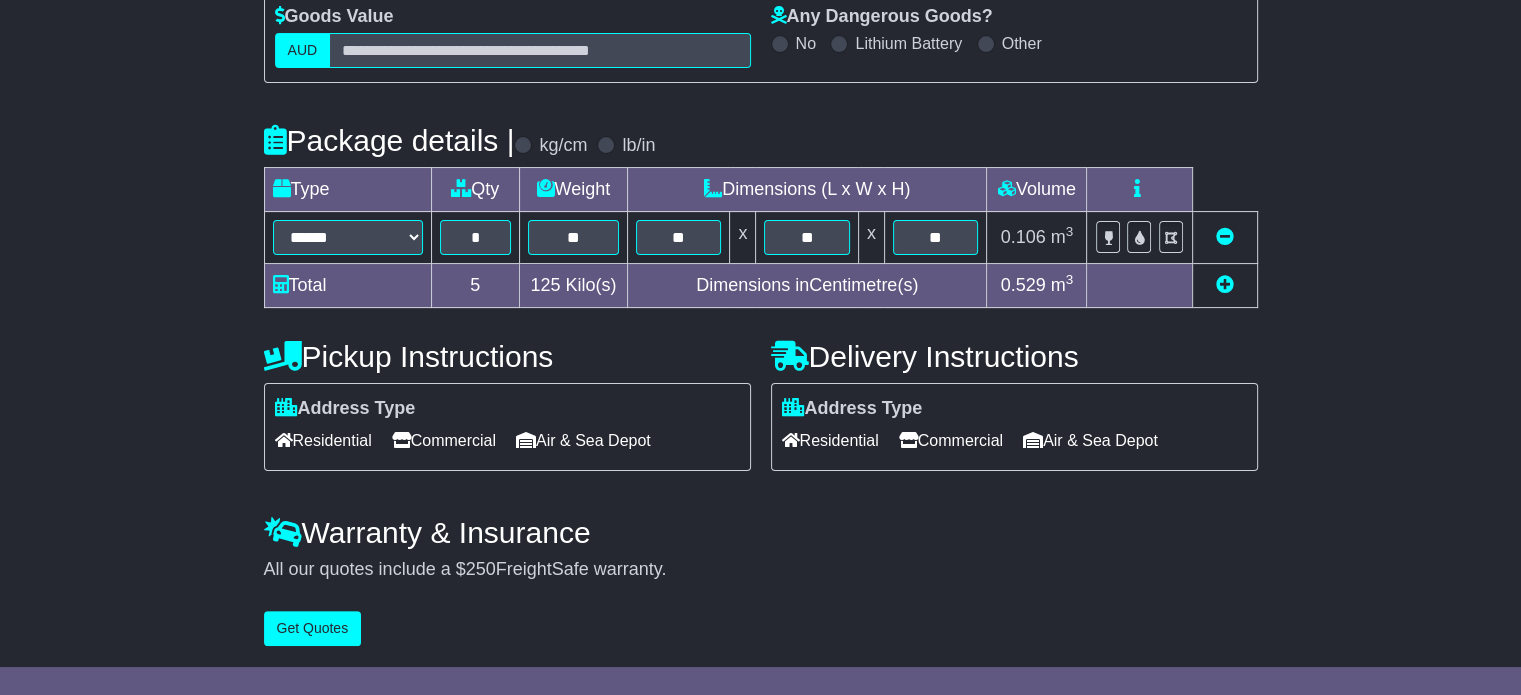 click on "Residential" at bounding box center [830, 440] 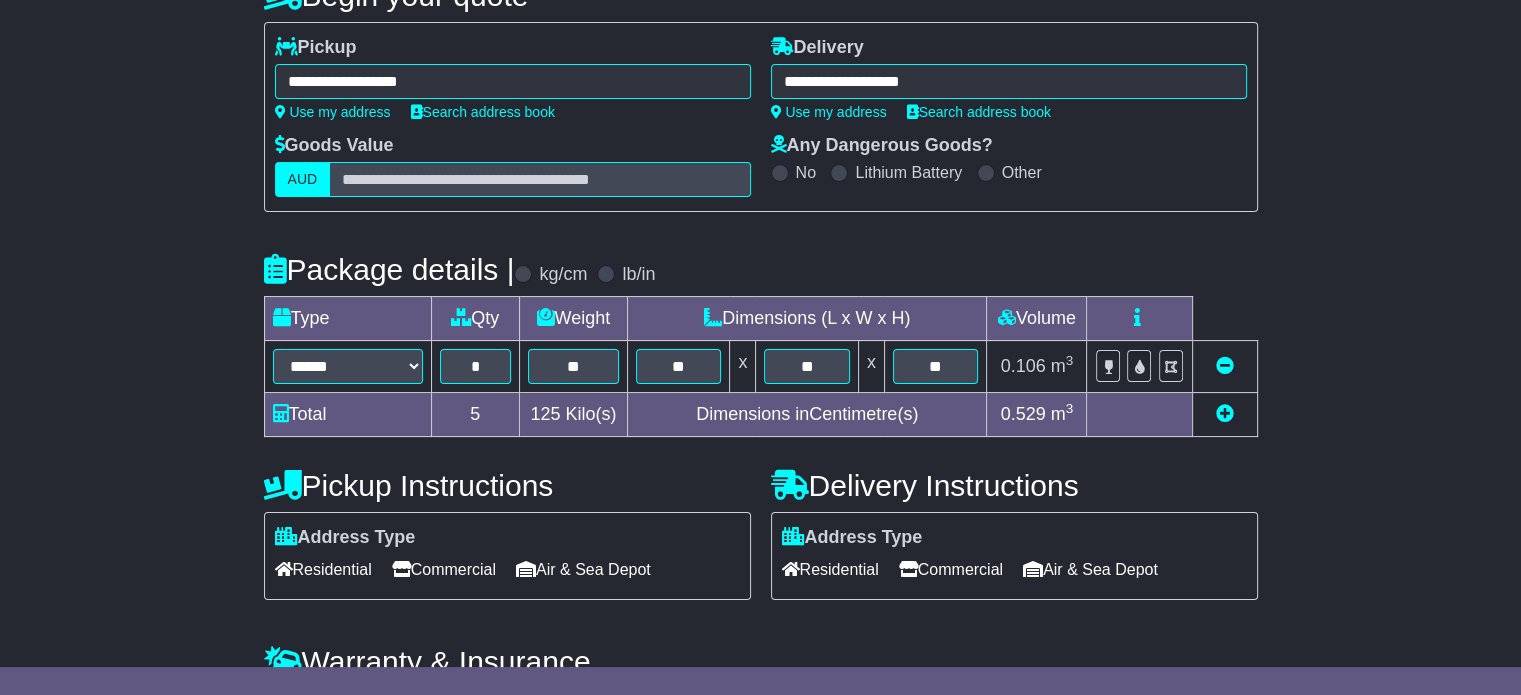 scroll, scrollTop: 0, scrollLeft: 0, axis: both 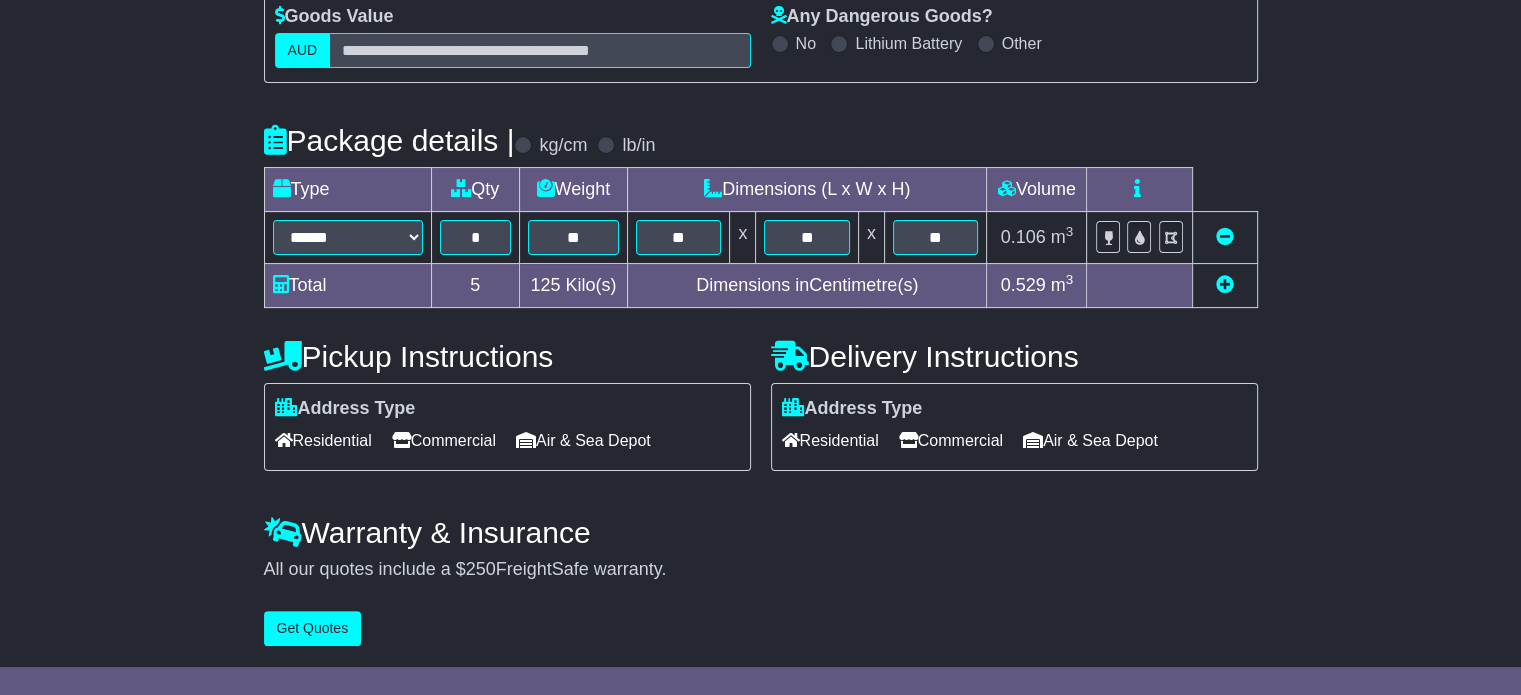 click on "Commercial" at bounding box center [444, 440] 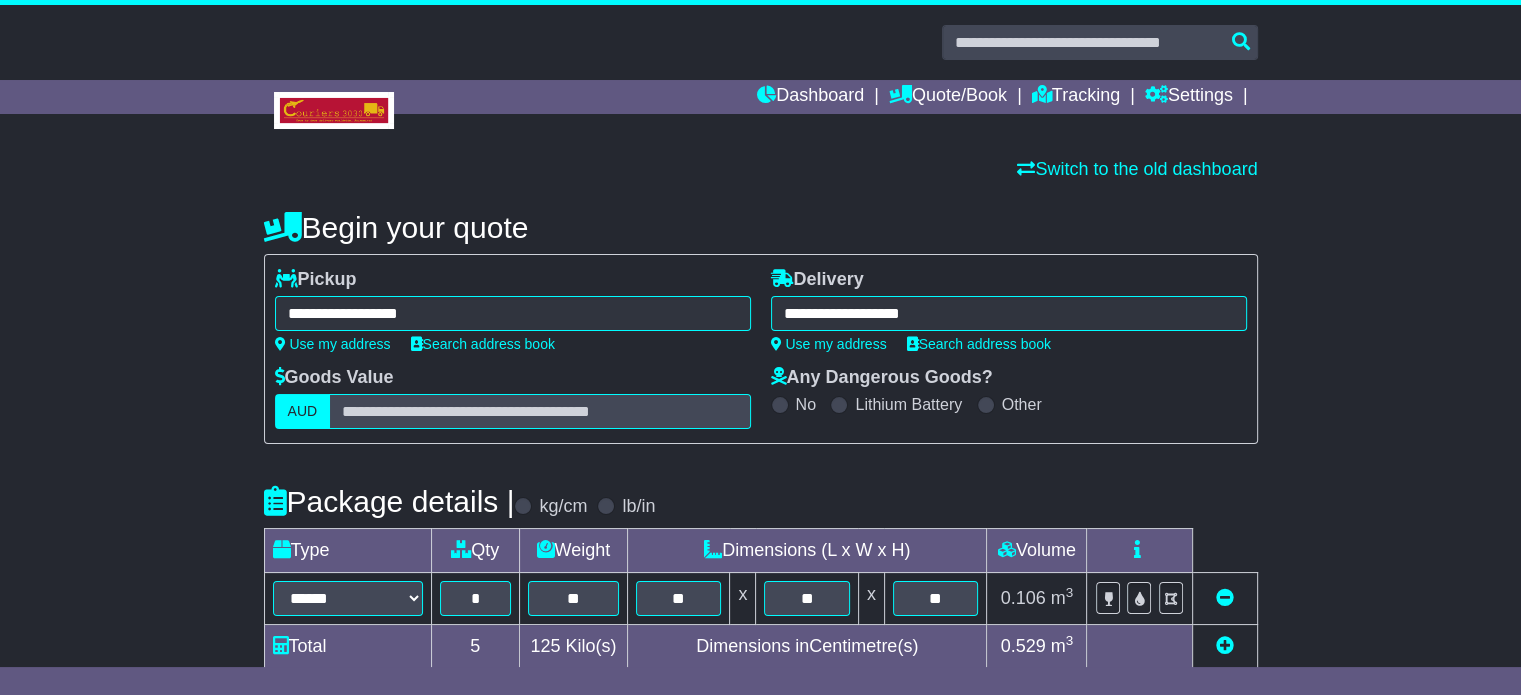 scroll, scrollTop: 361, scrollLeft: 0, axis: vertical 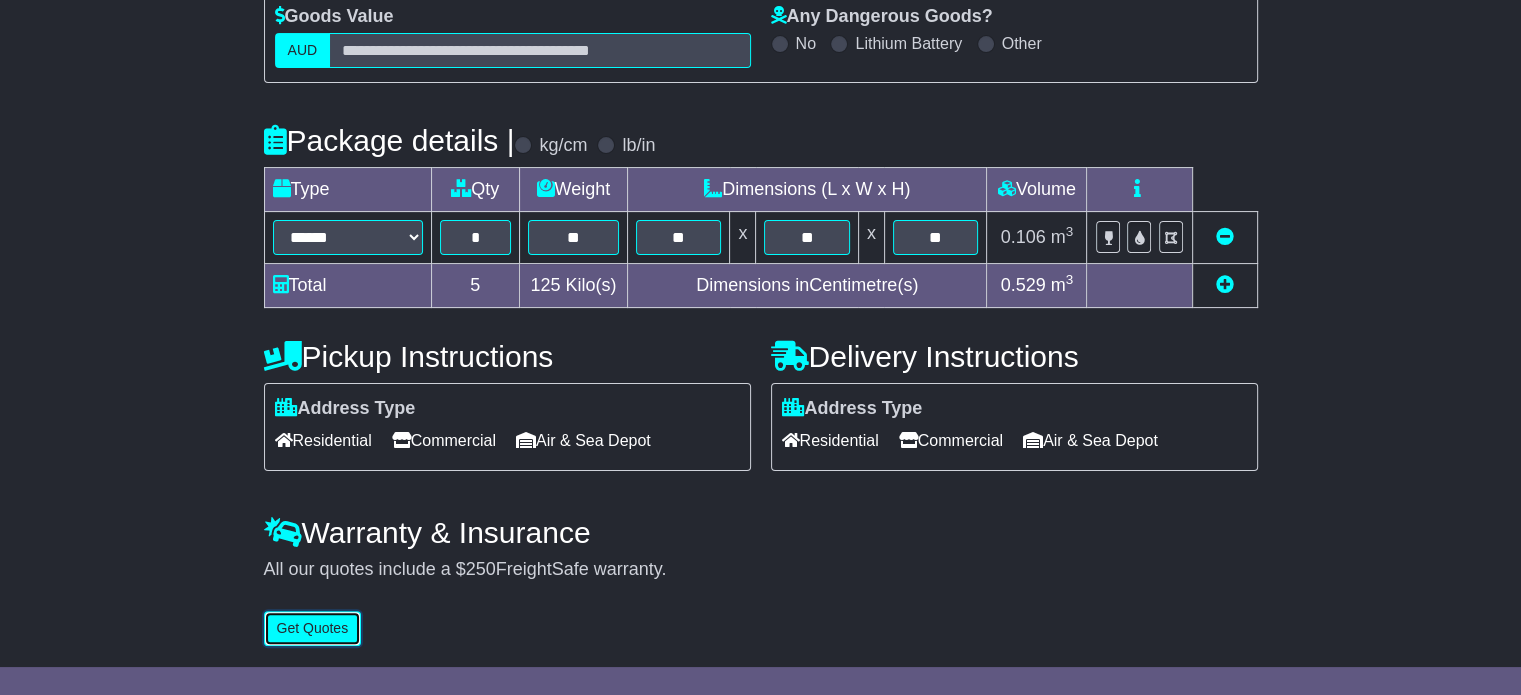 click on "Get Quotes" at bounding box center [313, 628] 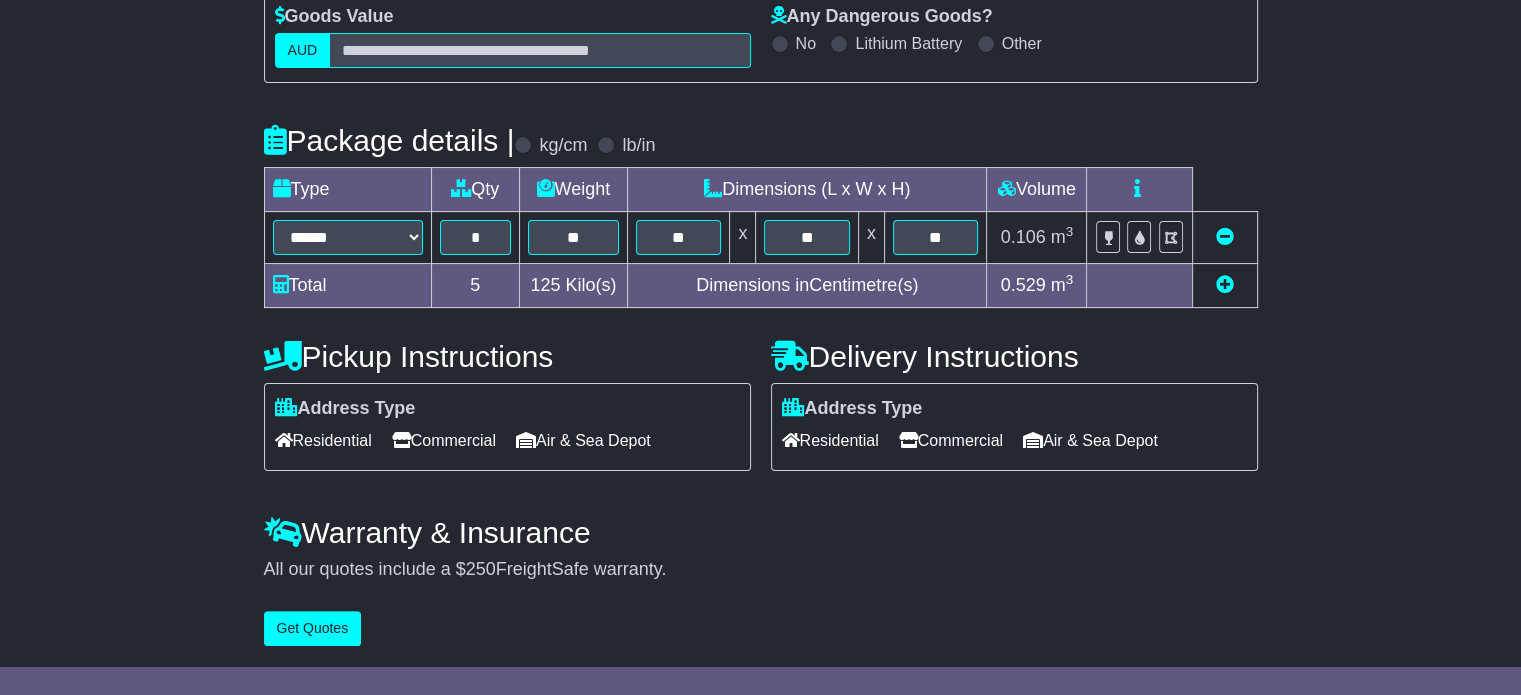 scroll, scrollTop: 0, scrollLeft: 0, axis: both 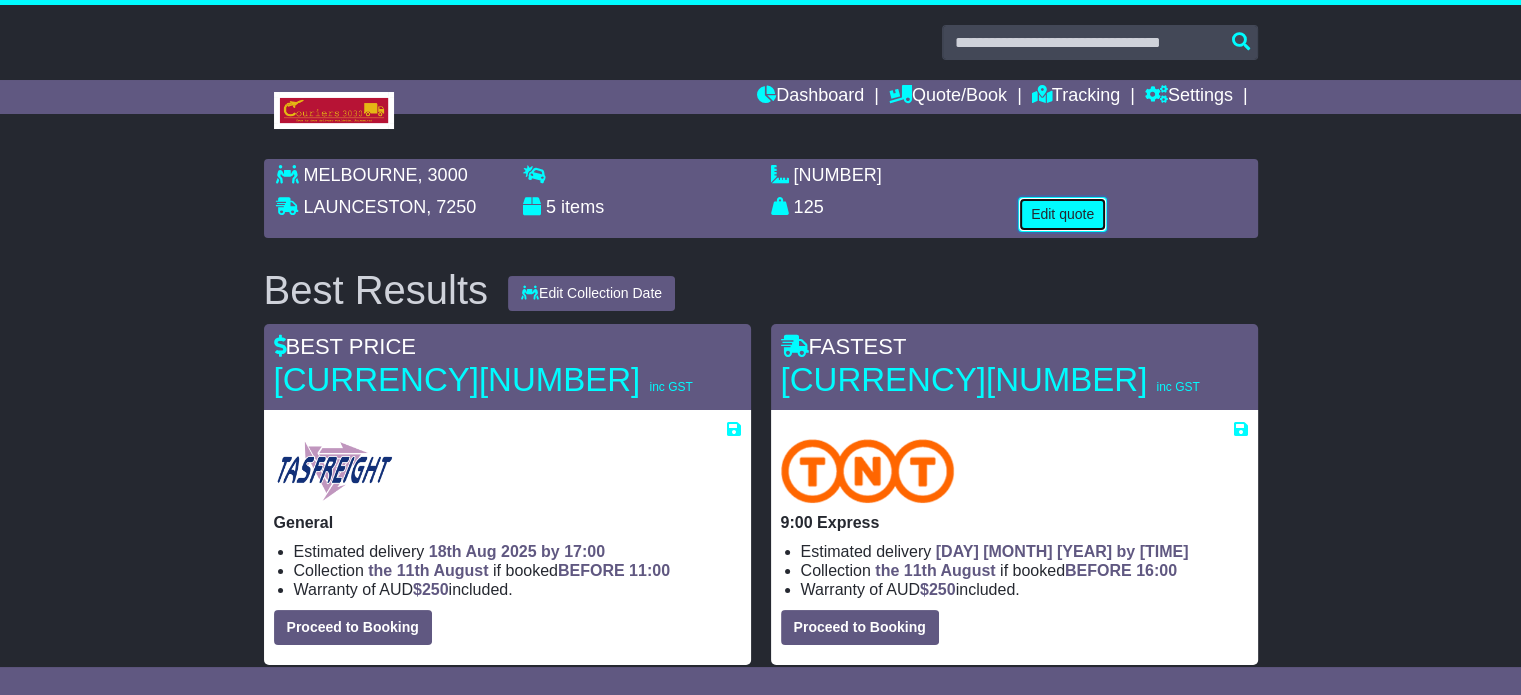 click on "Edit quote" at bounding box center (1062, 214) 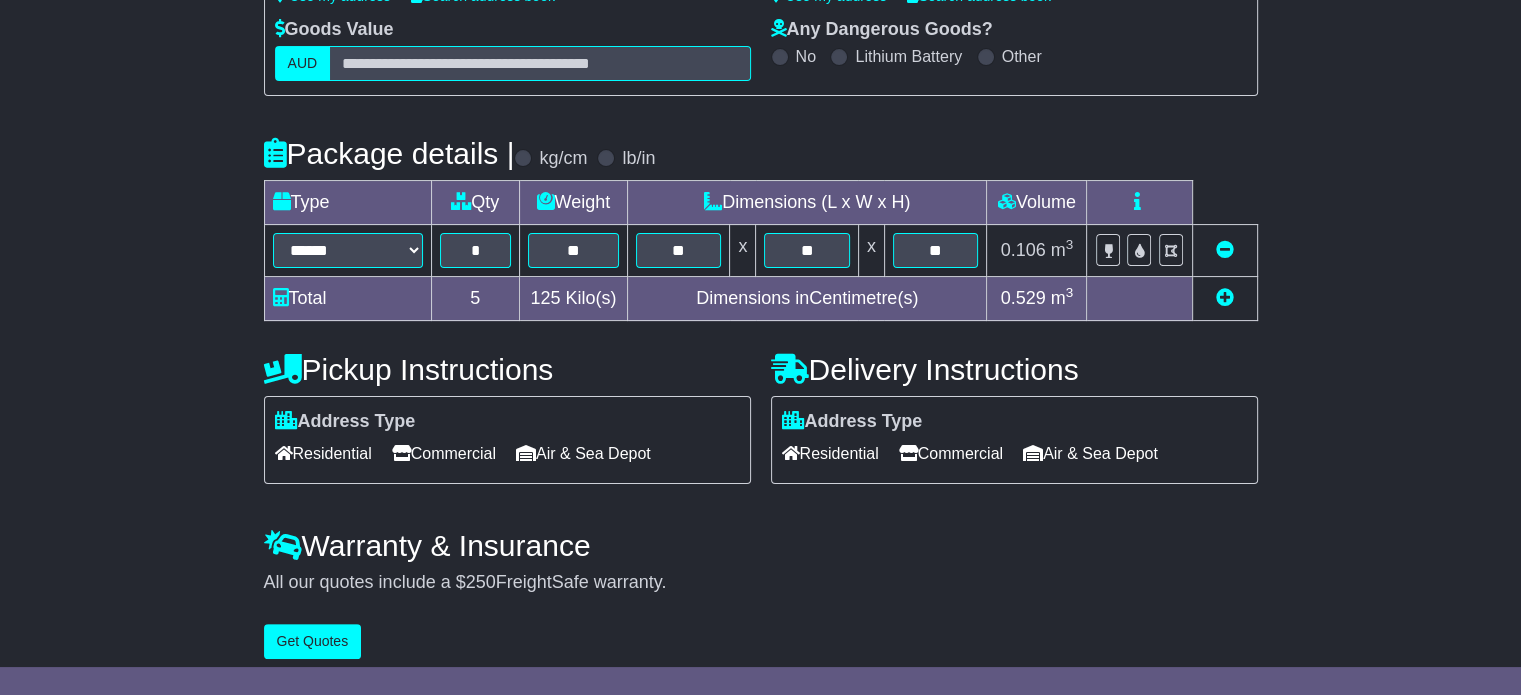 scroll, scrollTop: 361, scrollLeft: 0, axis: vertical 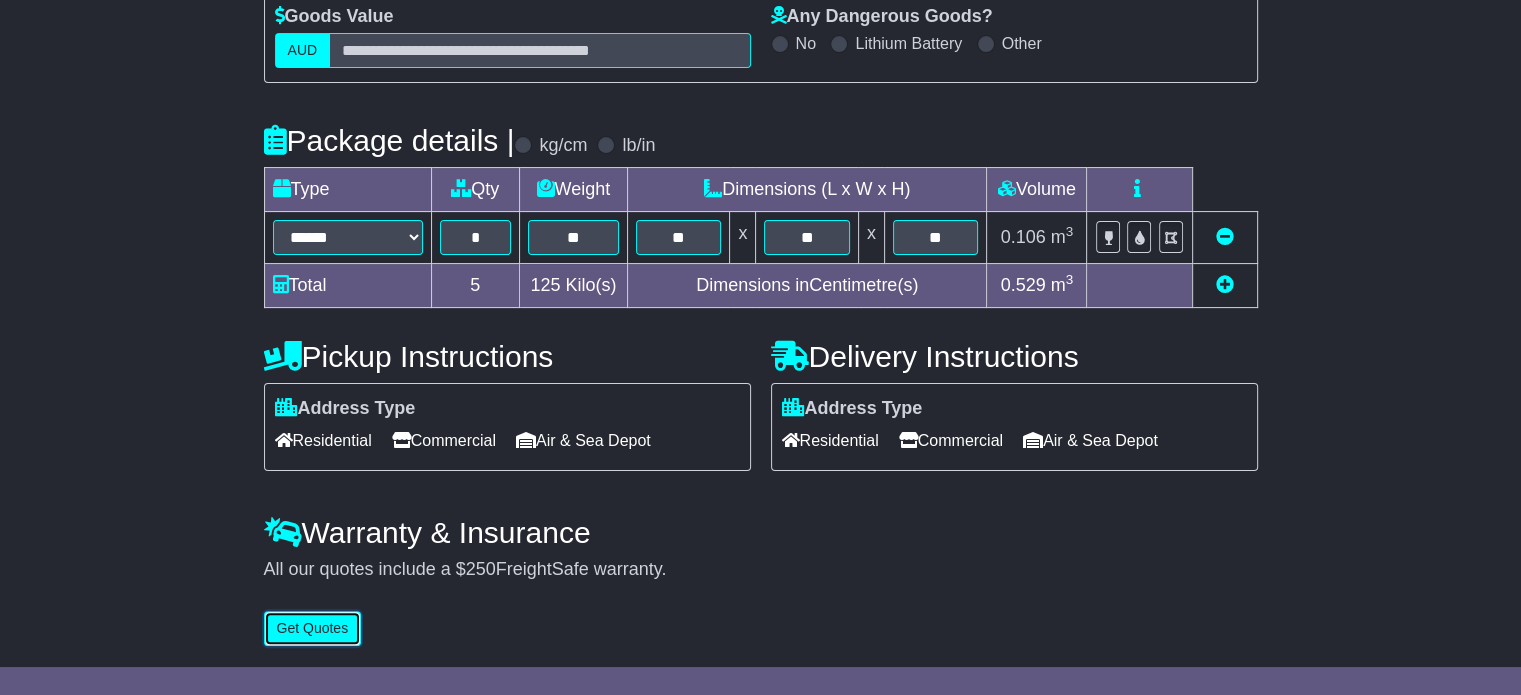 click on "Get Quotes" at bounding box center (313, 628) 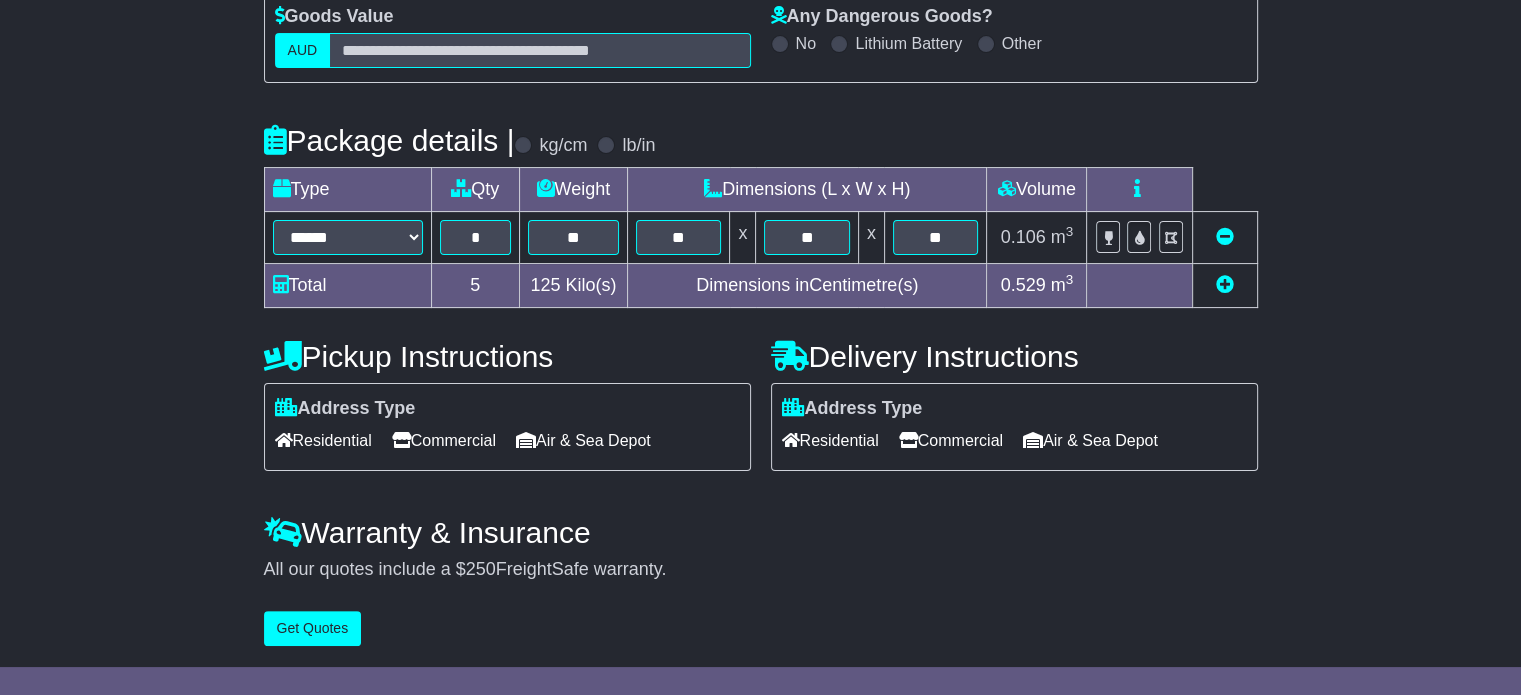 scroll, scrollTop: 0, scrollLeft: 0, axis: both 